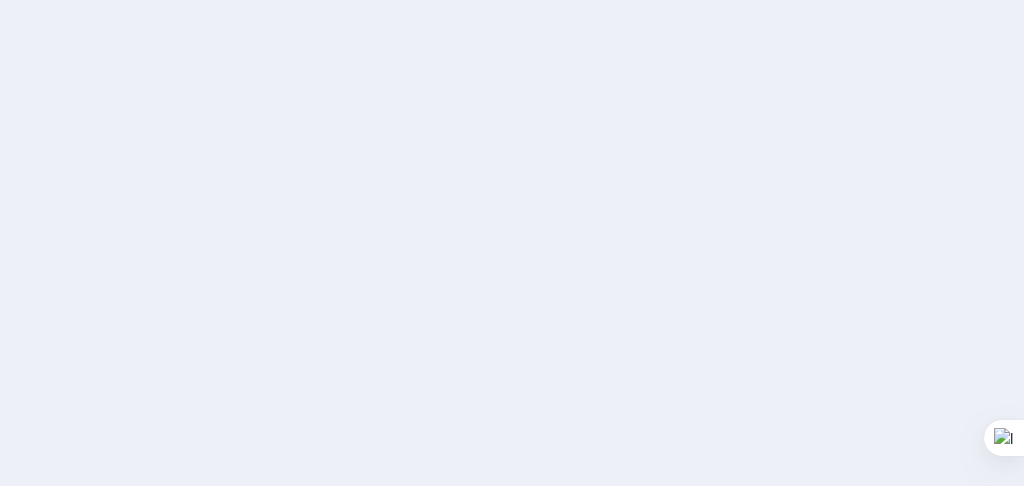 scroll, scrollTop: 0, scrollLeft: 0, axis: both 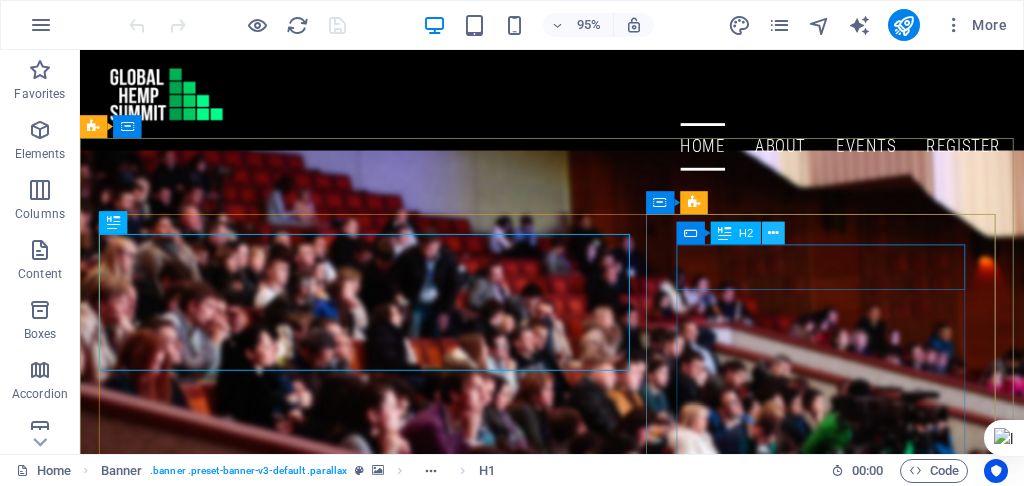 click at bounding box center (773, 233) 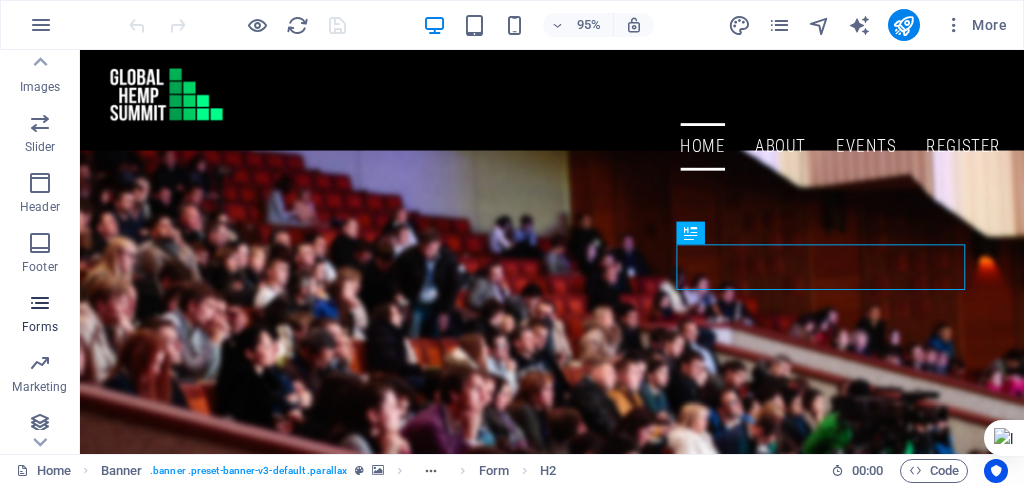 scroll, scrollTop: 495, scrollLeft: 0, axis: vertical 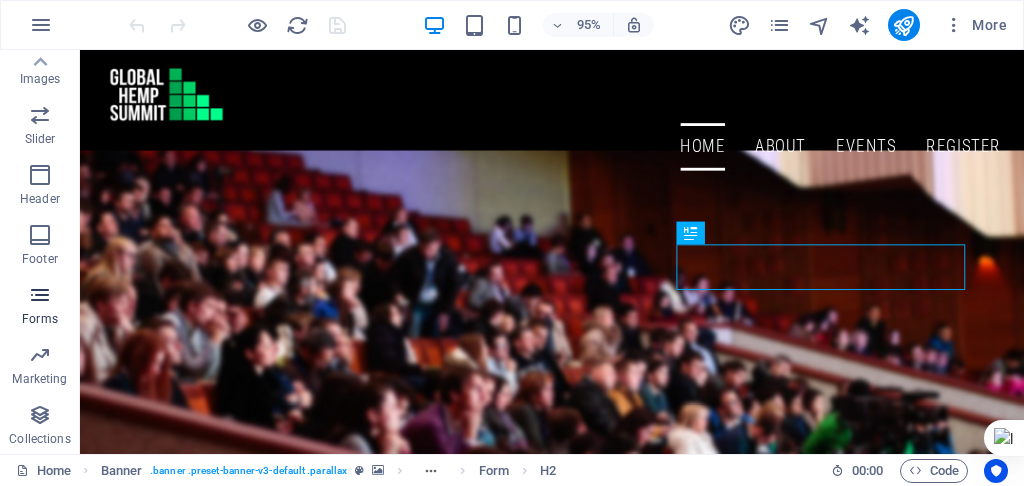 click at bounding box center [40, 295] 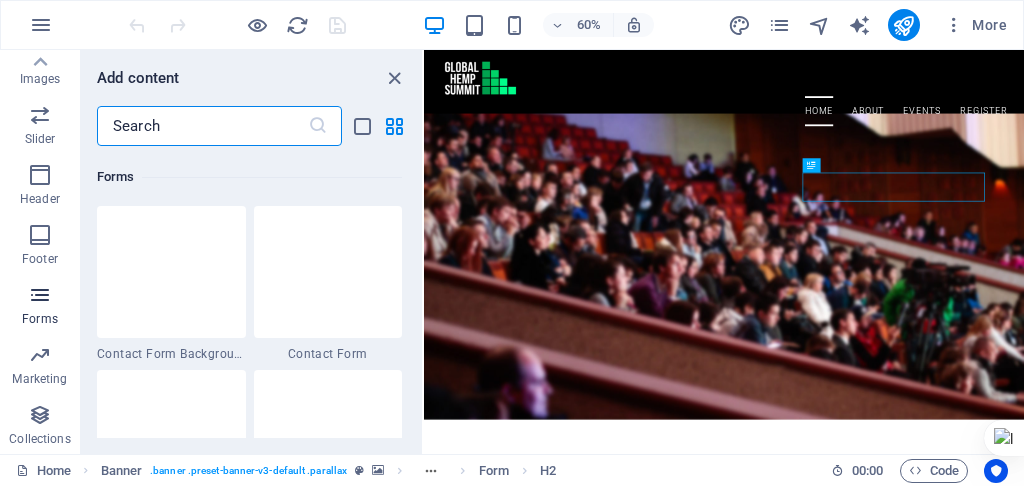 scroll, scrollTop: 14600, scrollLeft: 0, axis: vertical 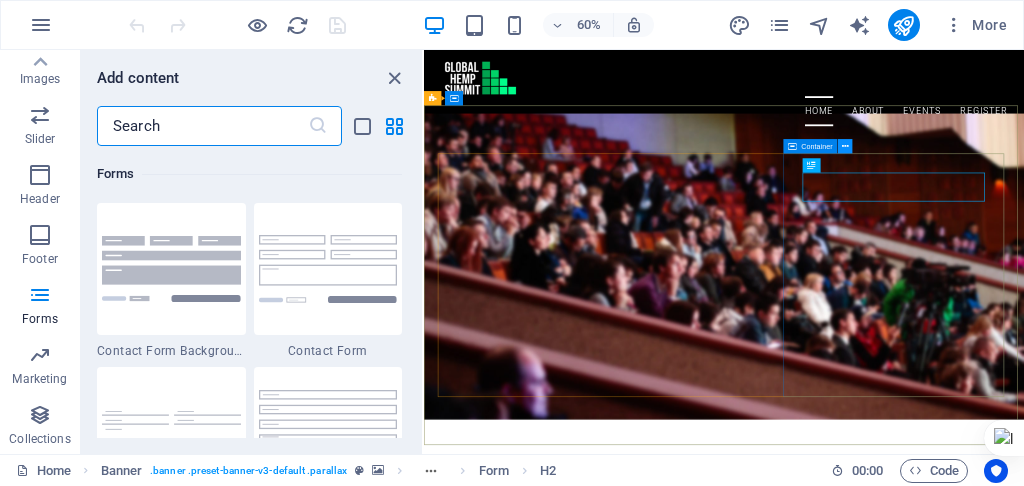 click at bounding box center [845, 146] 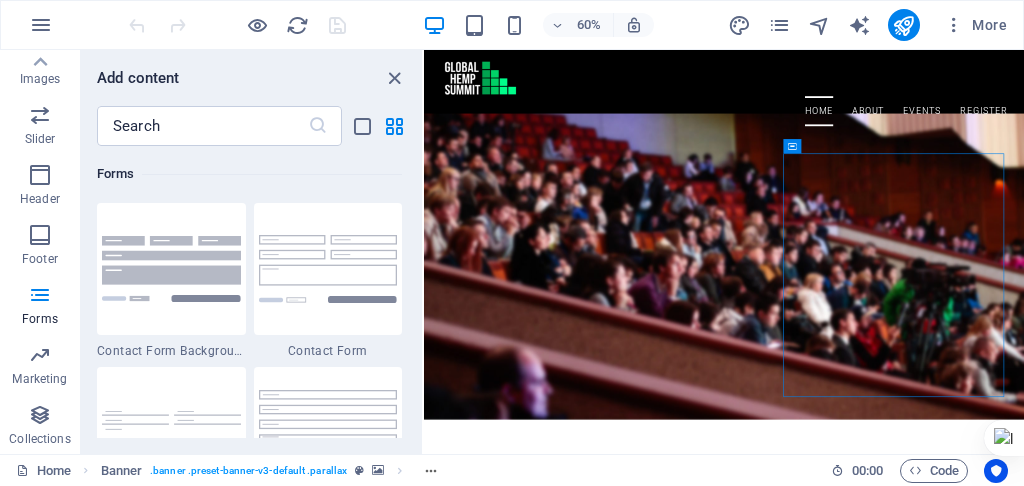 click on "Forms" at bounding box center (249, 174) 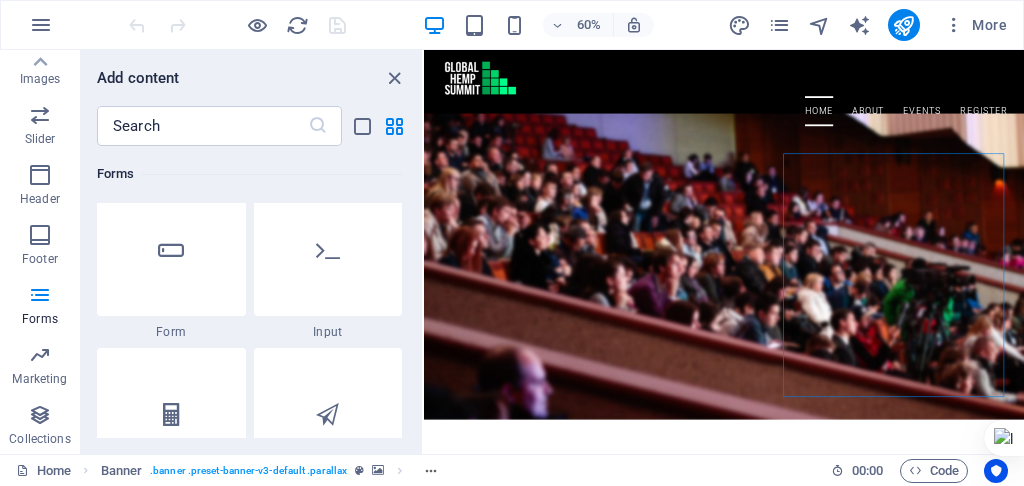 scroll, scrollTop: 14600, scrollLeft: 0, axis: vertical 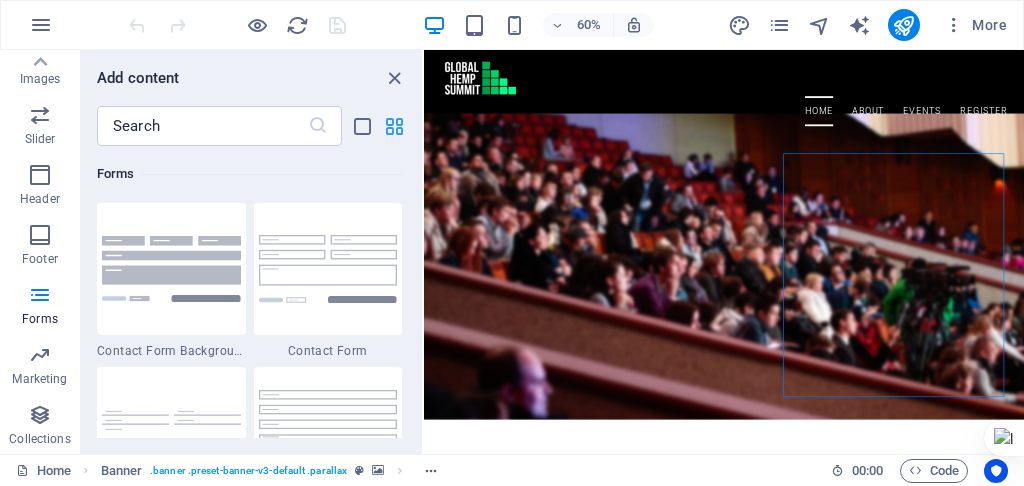 click at bounding box center [394, 126] 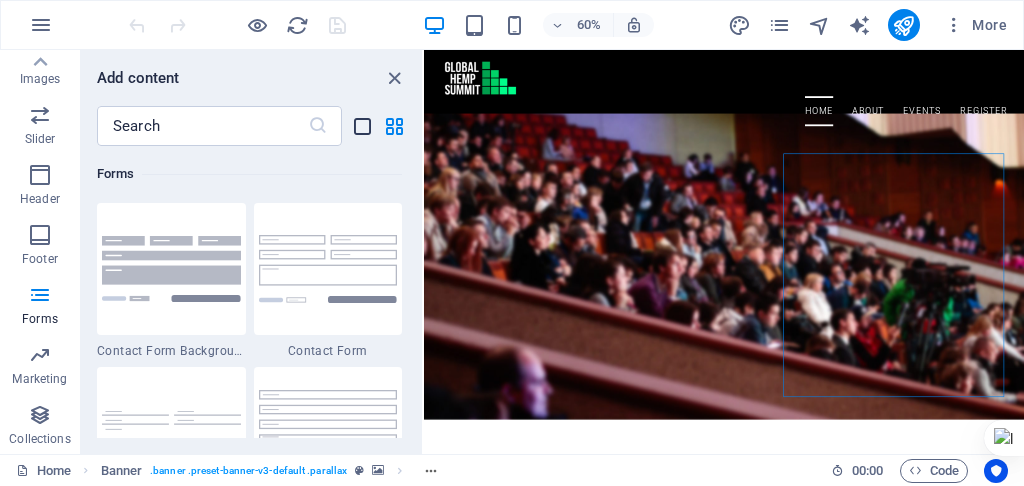 click at bounding box center (362, 126) 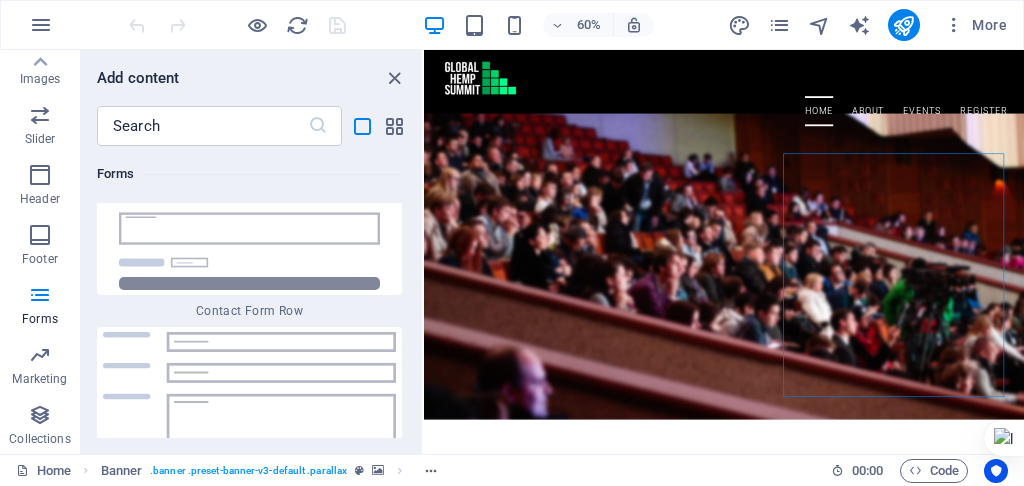 scroll, scrollTop: 33818, scrollLeft: 0, axis: vertical 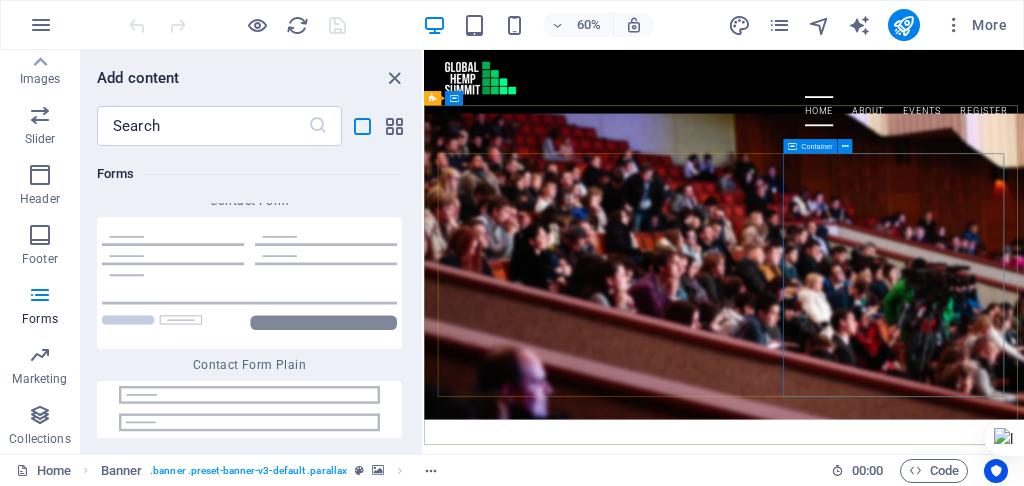 click on "Container" at bounding box center [810, 146] 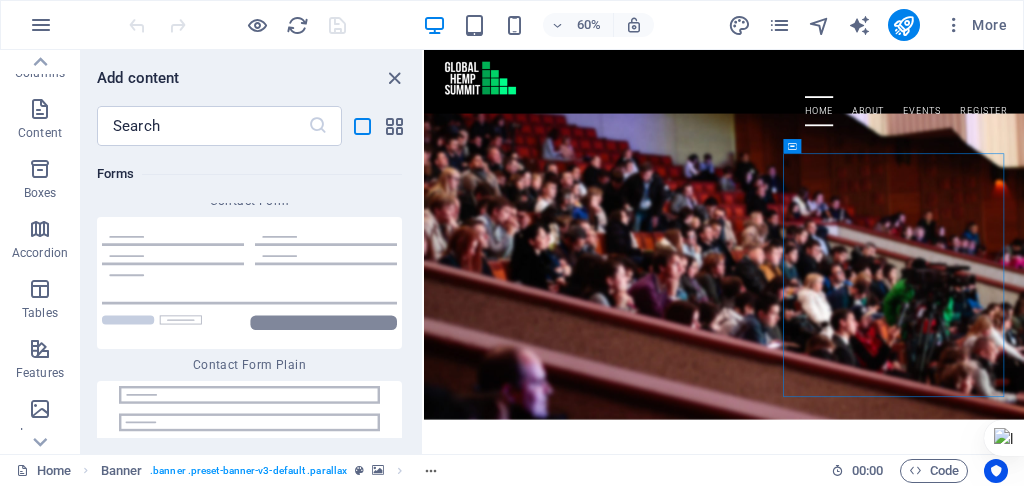 scroll, scrollTop: 0, scrollLeft: 0, axis: both 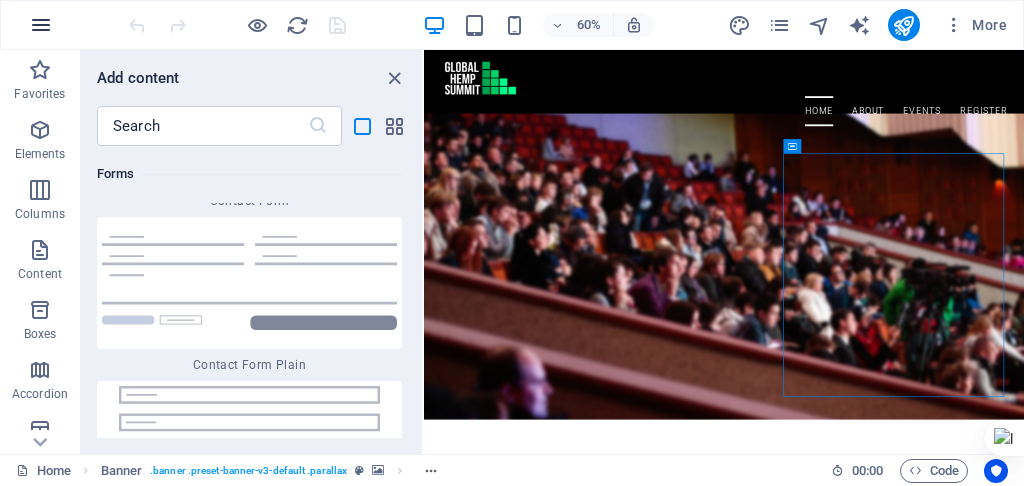 click at bounding box center (41, 25) 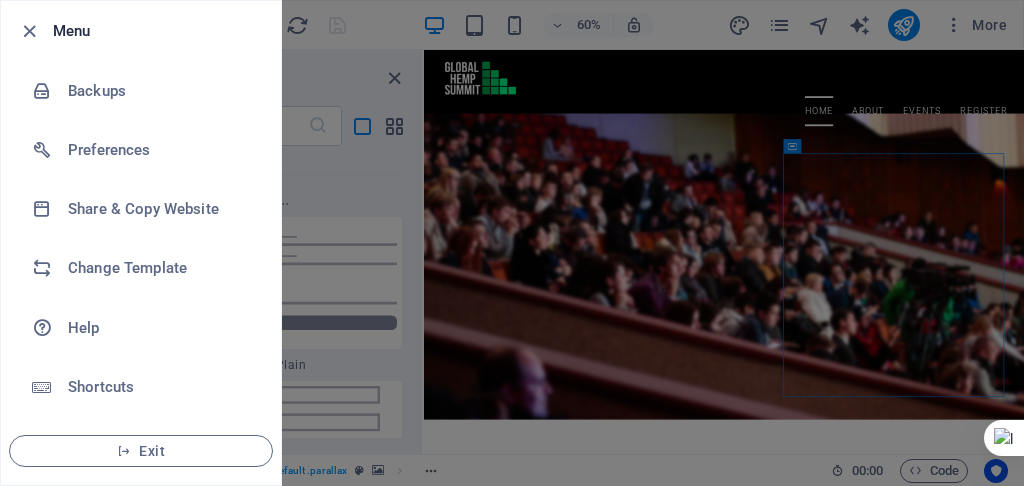 click at bounding box center [512, 243] 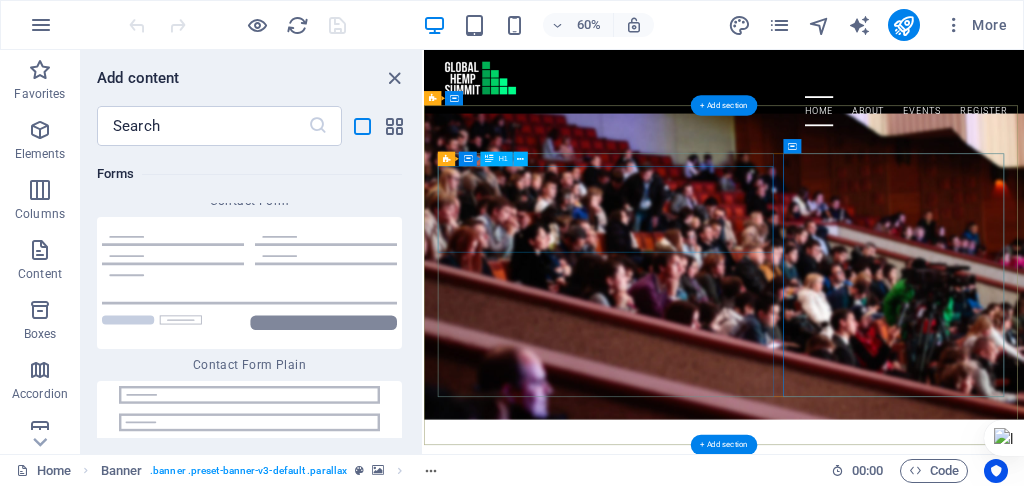 click on "THE GLOBAL HEMP SUMMIT AUSTRALIA 2025 HEMP  In The BUILT ENVIRONMENT" at bounding box center (924, 832) 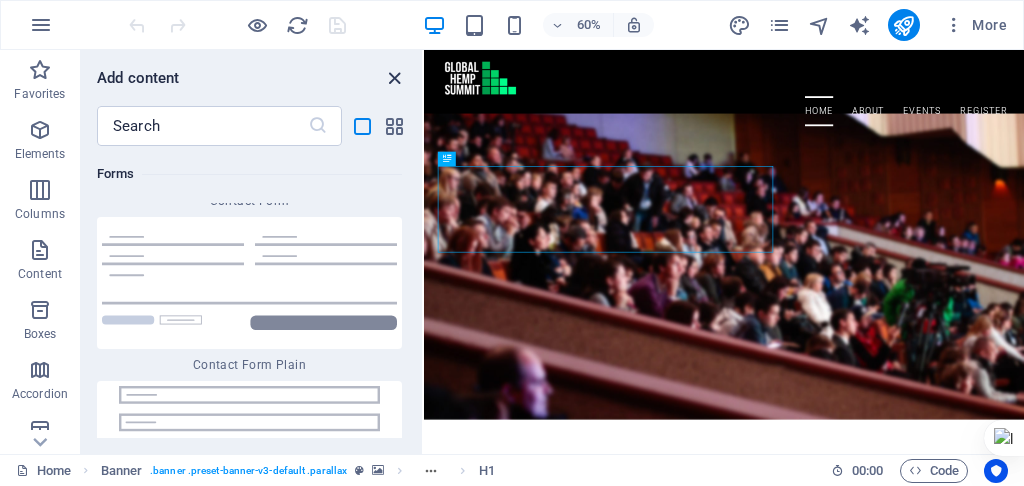 click at bounding box center [394, 78] 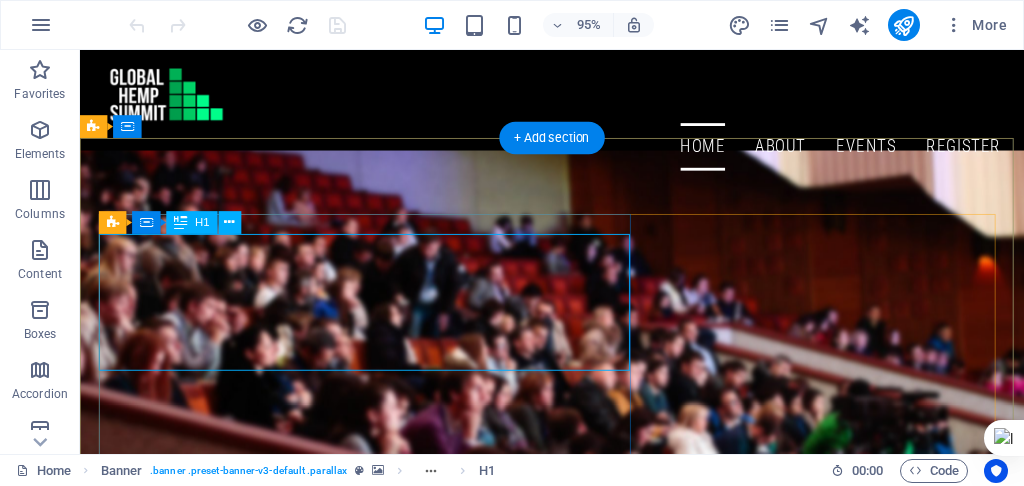 click on "THE GLOBAL HEMP SUMMIT AUSTRALIA 2025 HEMP  In The BUILT ENVIRONMENT" at bounding box center [577, 832] 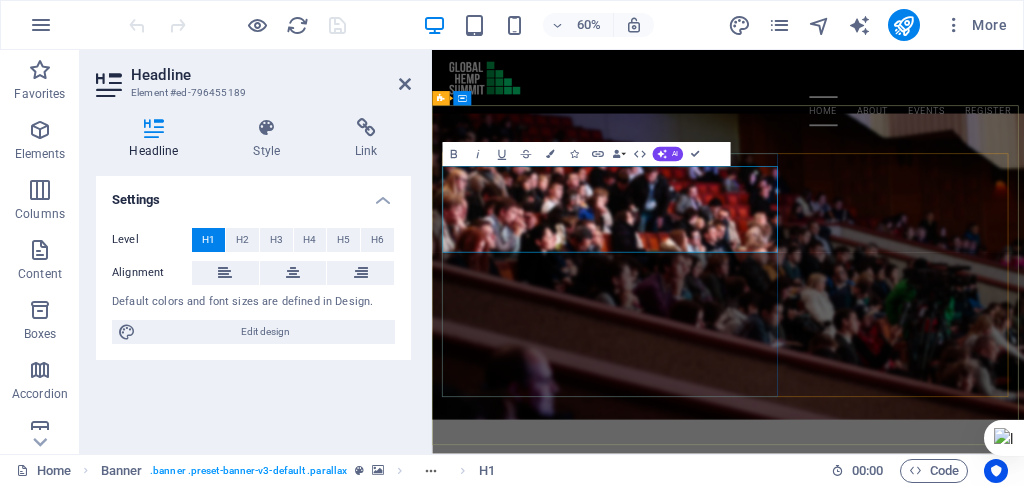 click on "THE GLOBAL HEMP SUMMIT AUSTRALIA 2025 HEMP  In The BUILT ENVIRONMENT" at bounding box center [926, 832] 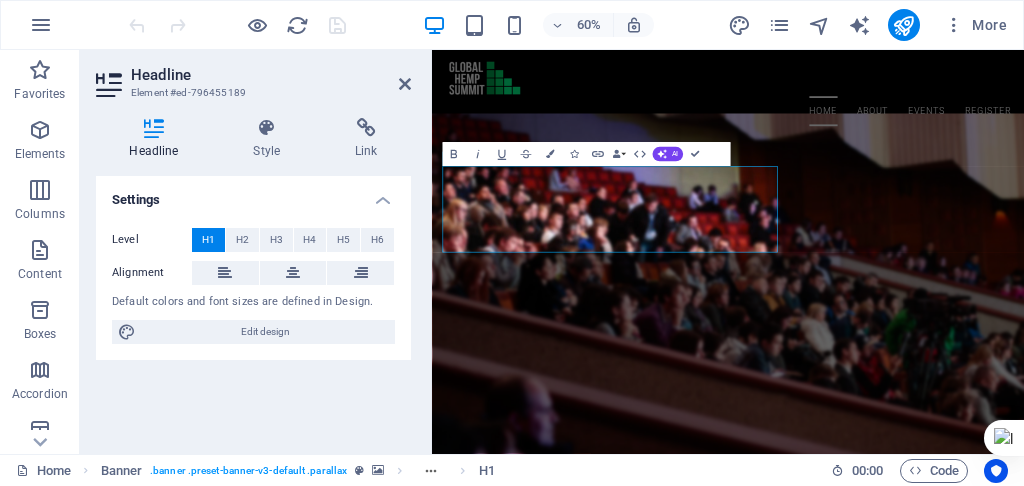 drag, startPoint x: 959, startPoint y: 355, endPoint x: 850, endPoint y: 224, distance: 170.41713 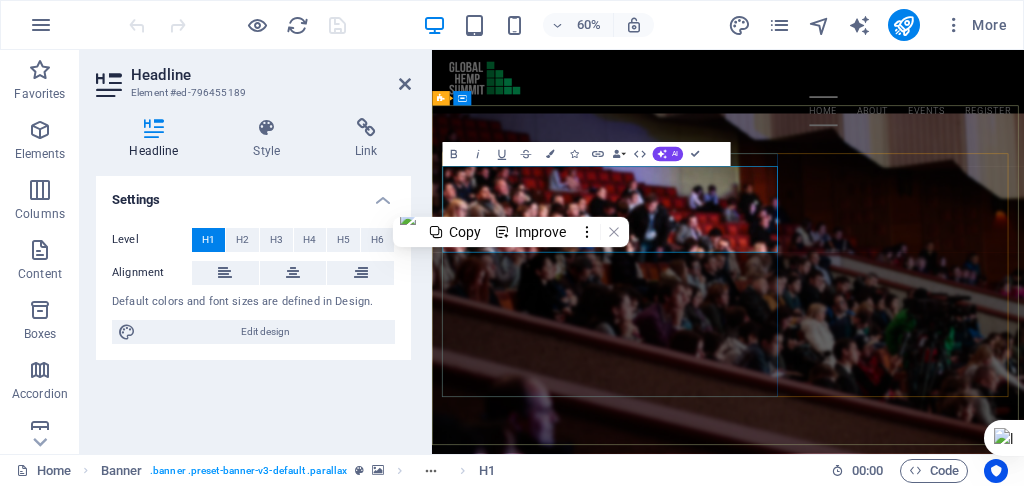 click on "THE GLOBAL HEMP SUMMIT AUSTRALIA 2025 HEMP  In The BUILT ENVIRONMENT" at bounding box center [926, 932] 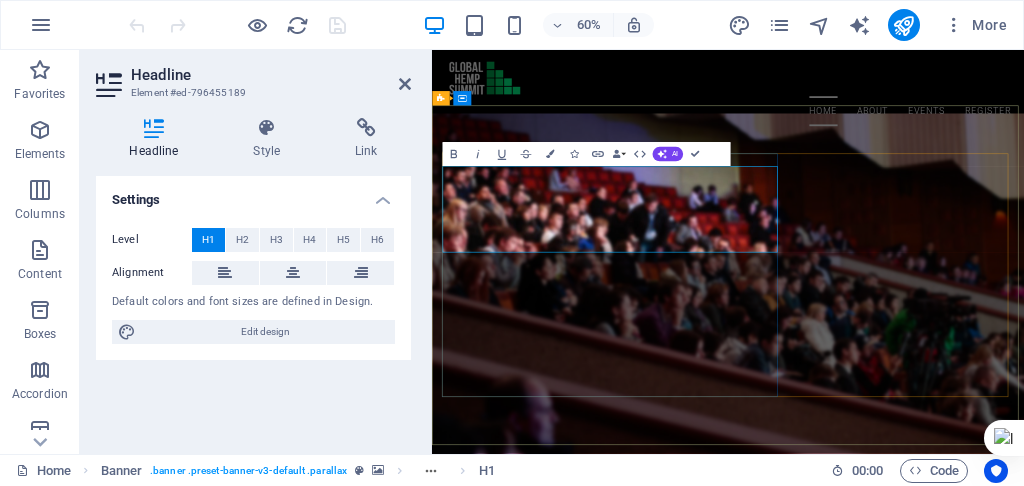 click on "THE GLOBAL HEMP SUMMIT AUSTRALIA 2025 HEMP  In The BUILT ENVIRONMENT" at bounding box center [926, 932] 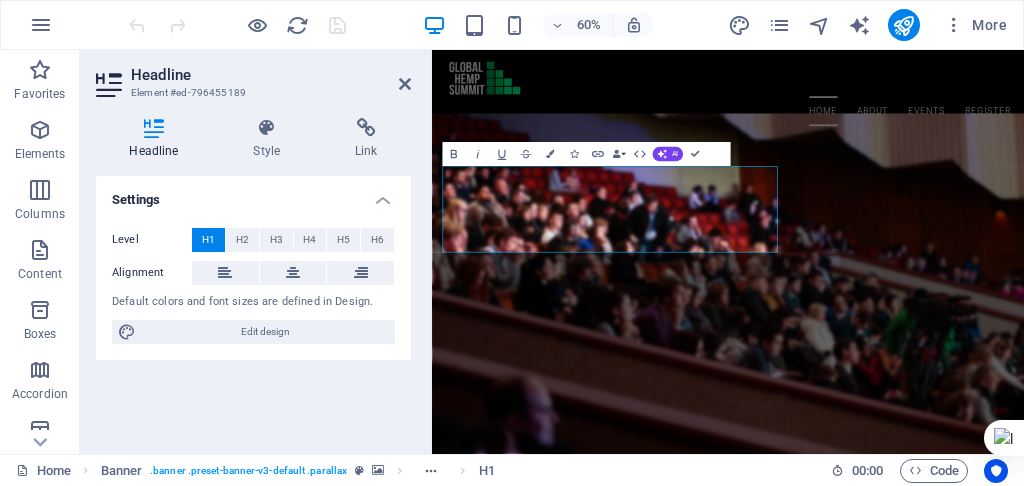 drag, startPoint x: 923, startPoint y: 355, endPoint x: 428, endPoint y: 277, distance: 501.1078 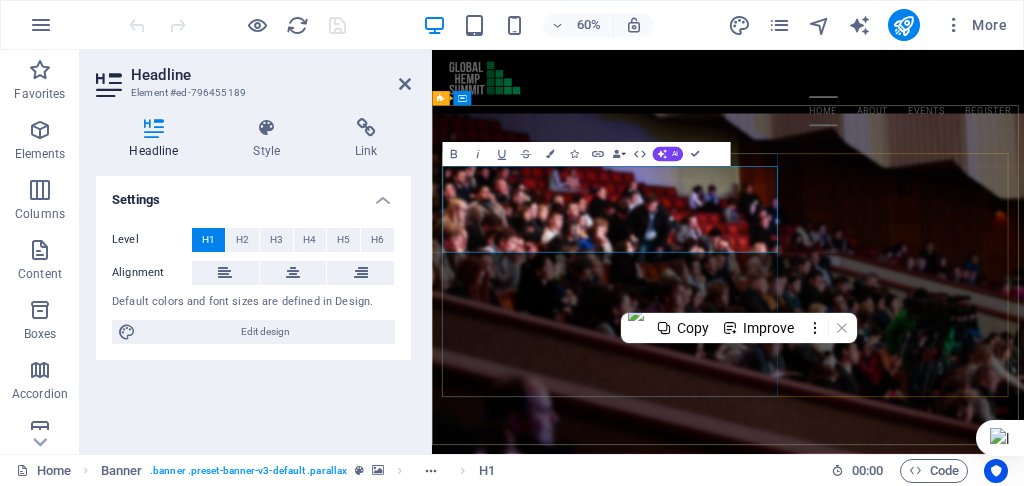 drag, startPoint x: 741, startPoint y: 297, endPoint x: 607, endPoint y: 291, distance: 134.13426 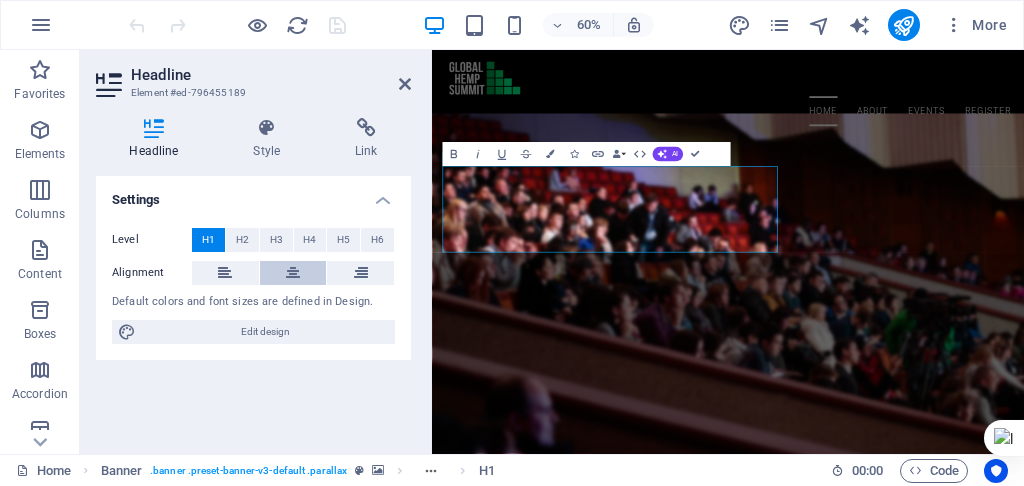 click at bounding box center [293, 273] 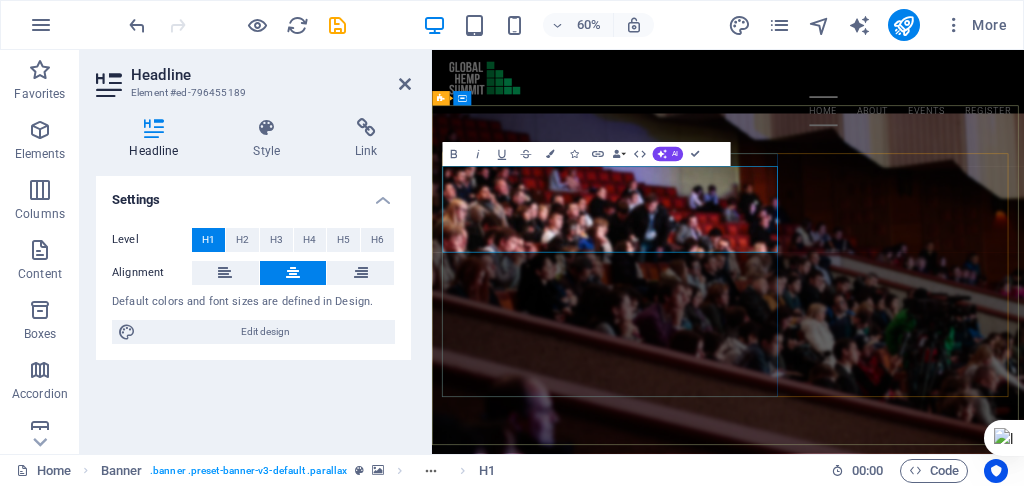 click on "THE GLOBAL HEMP SUMMIT AUSTRALIA 2025 HEMP  In The BUILT ENVIRONMENT" at bounding box center (926, 932) 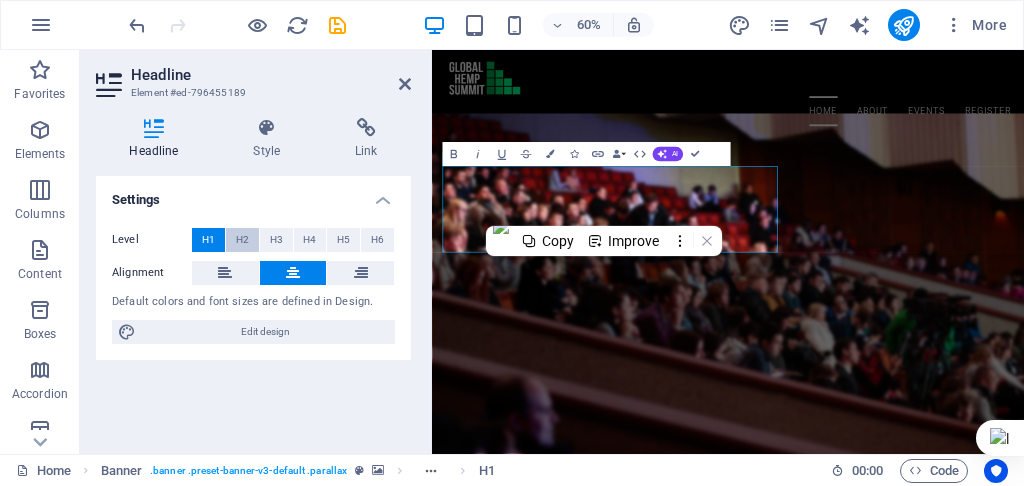 click on "H2" at bounding box center [242, 240] 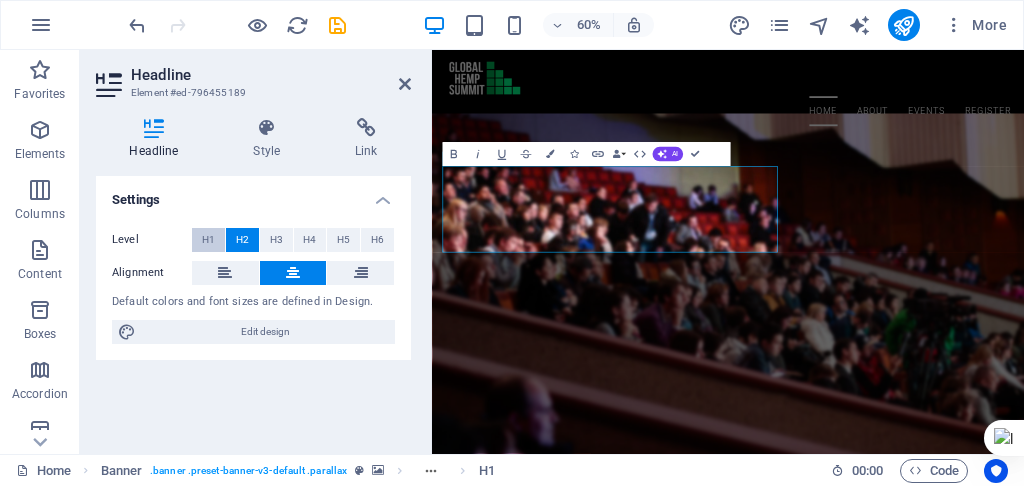 click on "H1" at bounding box center [208, 240] 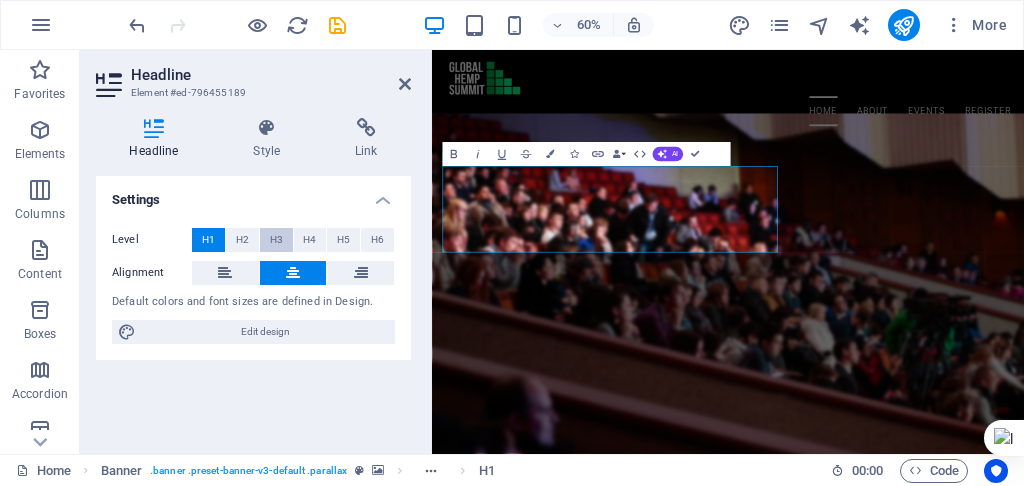 click on "H3" at bounding box center [276, 240] 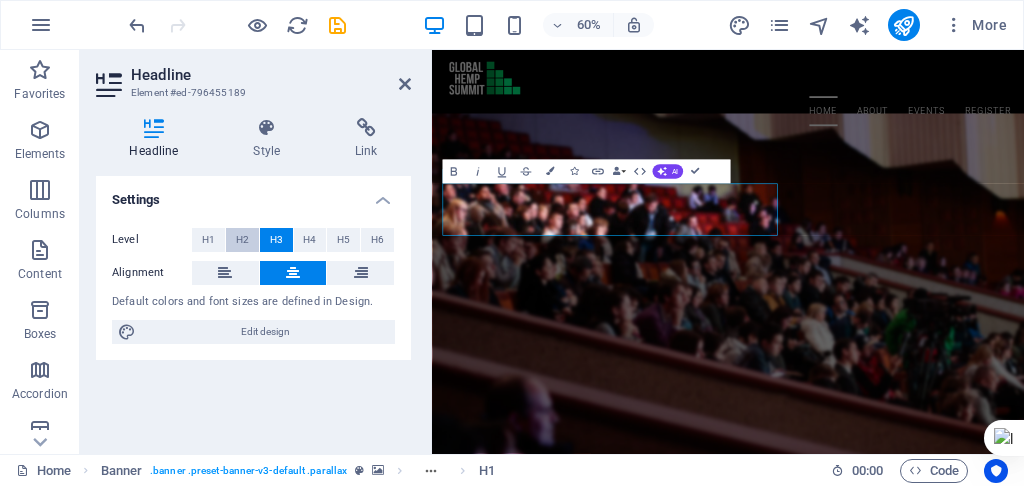 click on "H2" at bounding box center [242, 240] 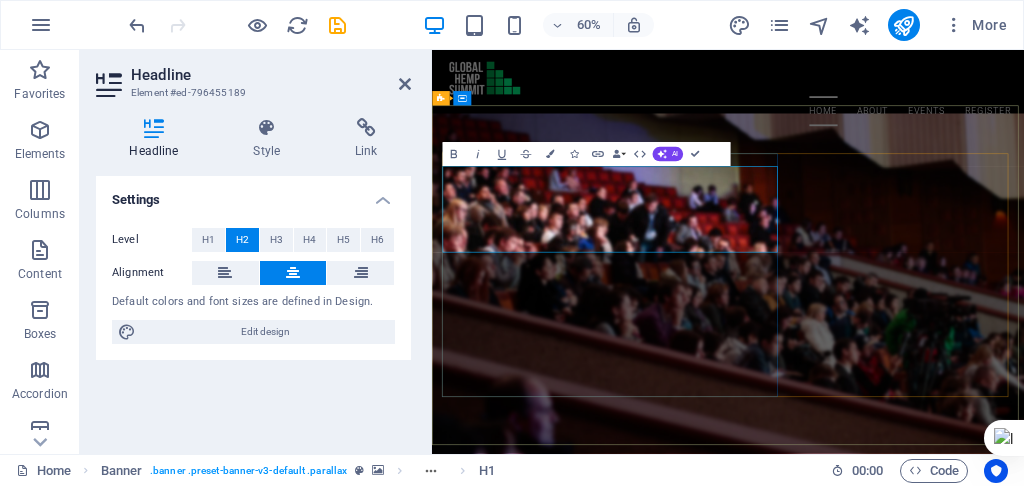 click on "THE GLOBAL HEMP SUMMIT AUSTRALIA 2025 HEMP  In The BUILT ENVIRONMENT" at bounding box center (926, 932) 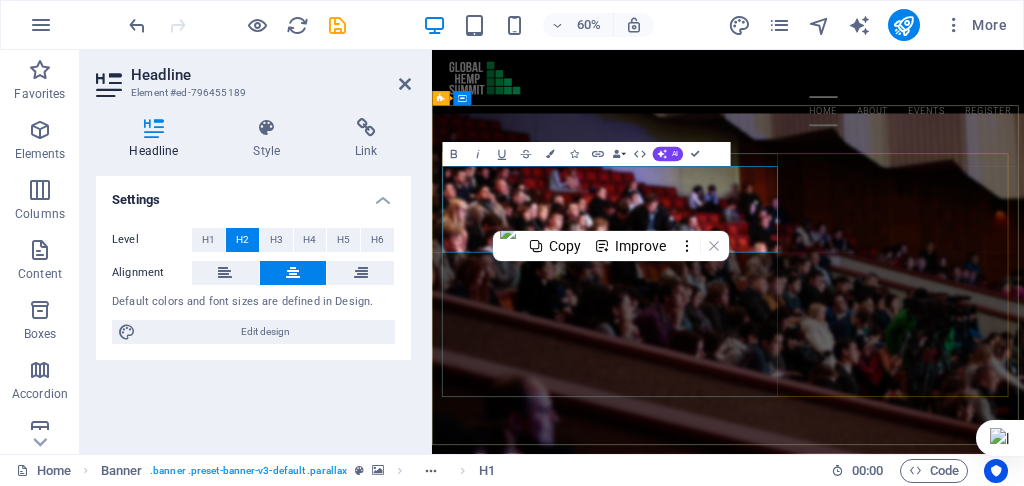 click on "THE GLOBAL HEMP SUMMIT AUSTRALIA 2025 HEMP  In The BUILT ENVIRONMENT" at bounding box center [926, 932] 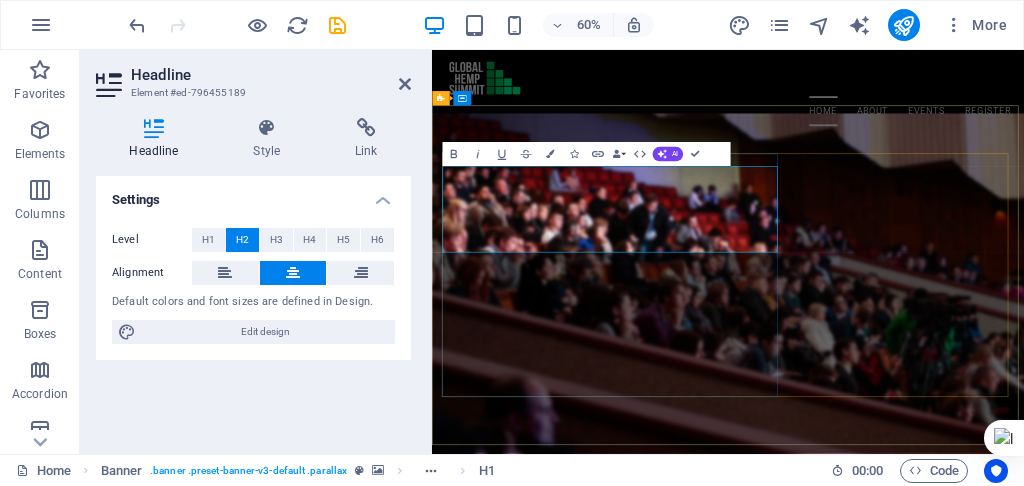 click on "THE GLOBAL HEMP SUMMIT AUSTRALIA 2025 HEMP  In The BUILT ENVIRONMENT" at bounding box center [926, 932] 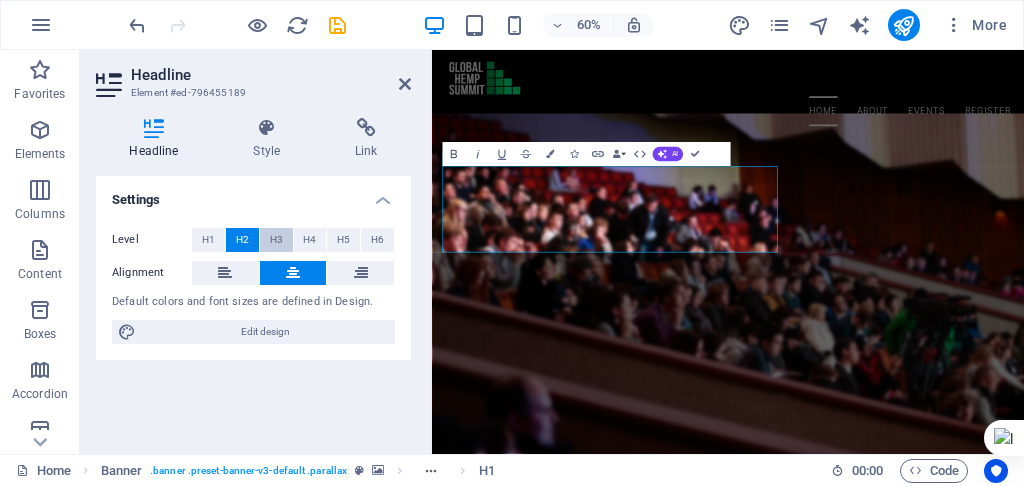 click on "H3" at bounding box center [276, 240] 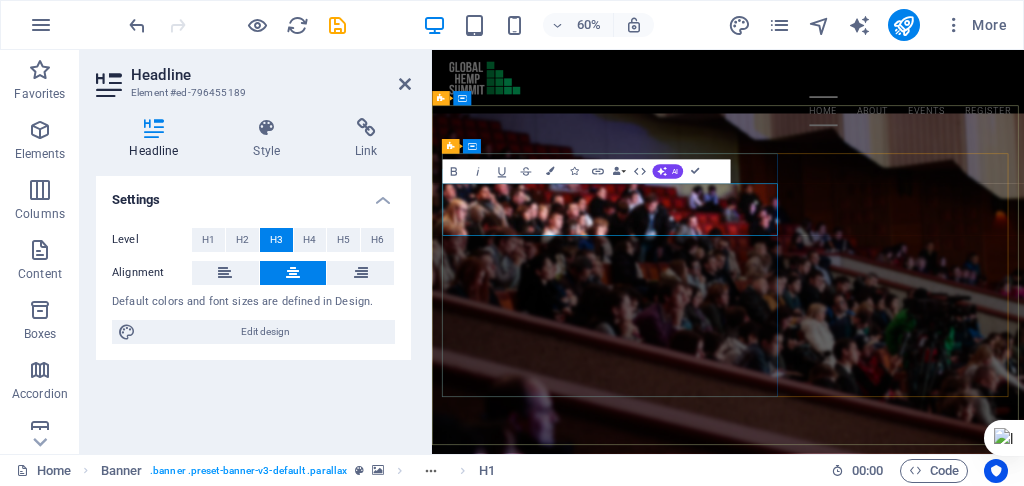 click on "THE GLOBAL HEMP SUMMIT AUSTRALIA 2025 HEMP  In The BUILT ENVIRONMENT" at bounding box center [926, 913] 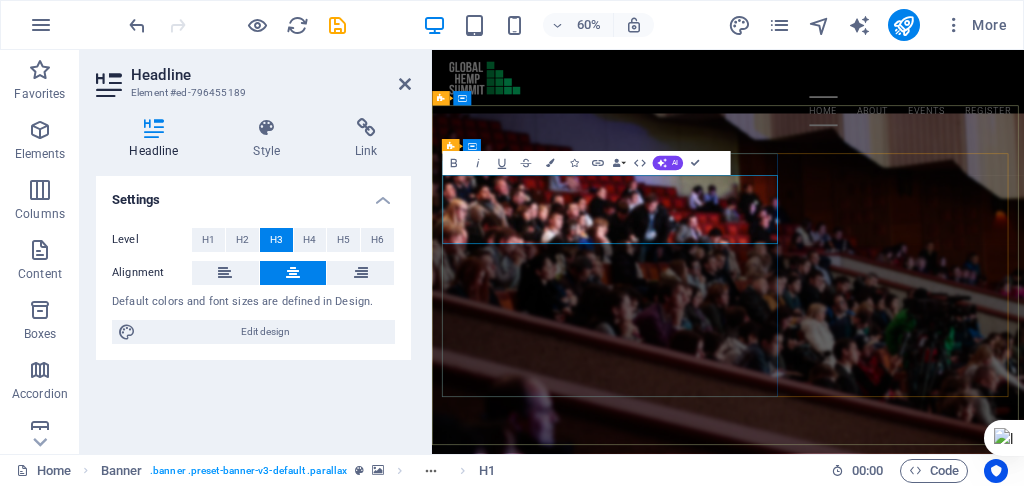 click on "THE GLOBAL HEMP SUMMIT ‌AUSTRALIA 2025 HEMP  In The BUILT ENVIRONMENT" at bounding box center (926, 941) 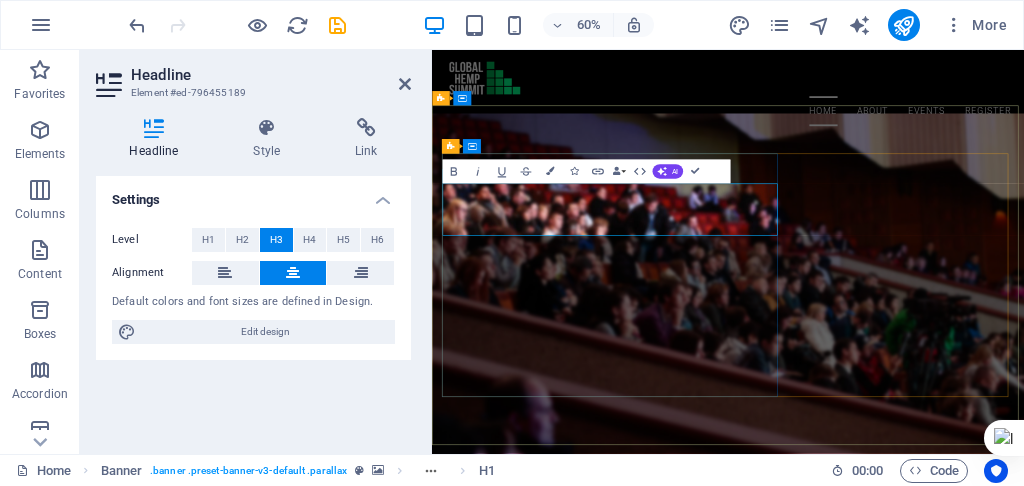 click on "THE GLOBAL HEMP SUMMIT ‌AUSTRALIA 2025 HEMP In The BUILT ENVIRONMENT" at bounding box center [926, 927] 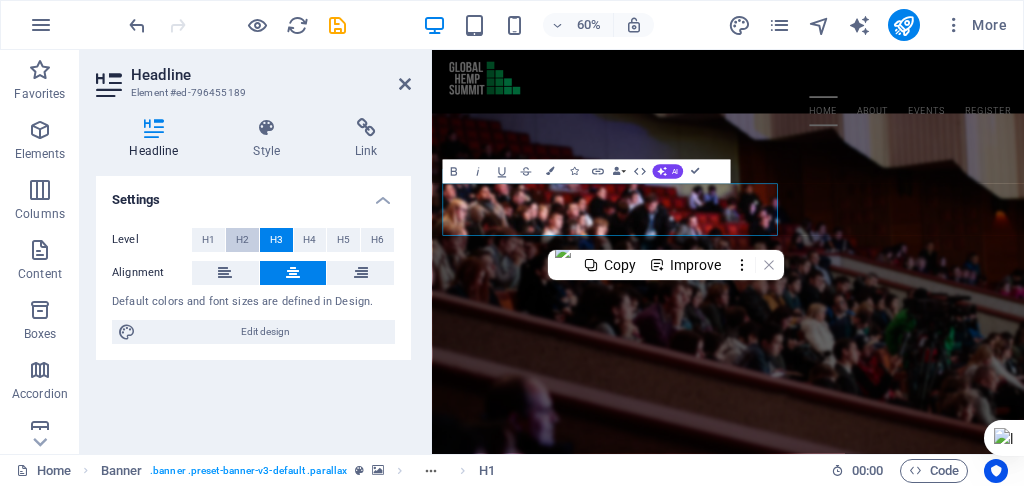 click on "H2" at bounding box center [242, 240] 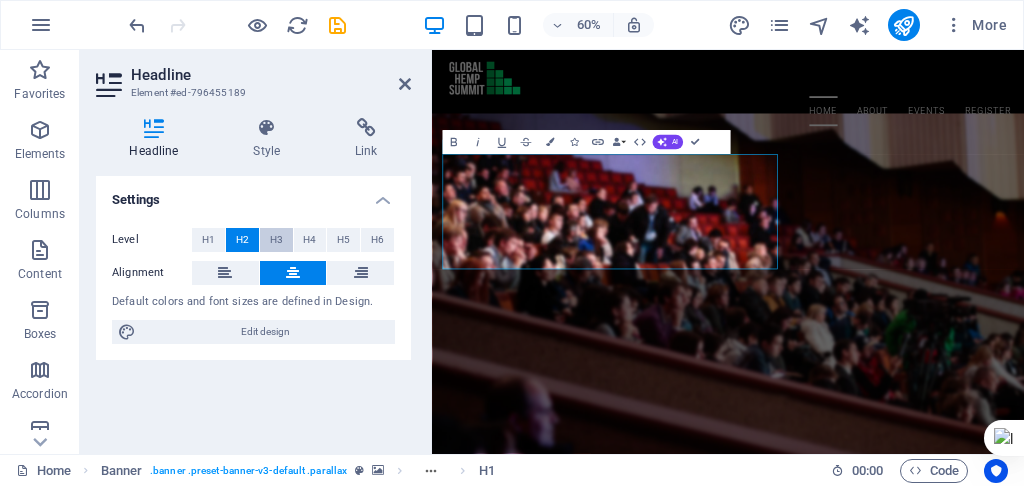 click on "H3" at bounding box center (276, 240) 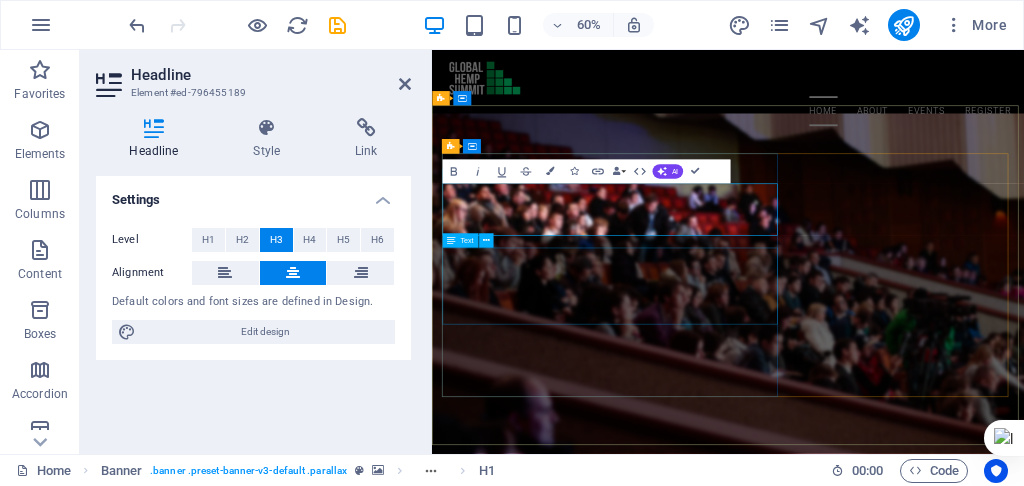 click on "HOSTED BY LARDNER PARK, & IHEMP VICTORIA IN COLLABORATION WITH  THE AUSTRALIAN INDUSTRIAL HEMP ALLIANCE & IHA NSW INC    Join us in inspiring the next generation of global innovators using Industrial Hemp in the building, construction and consumer products industries." at bounding box center (926, 1054) 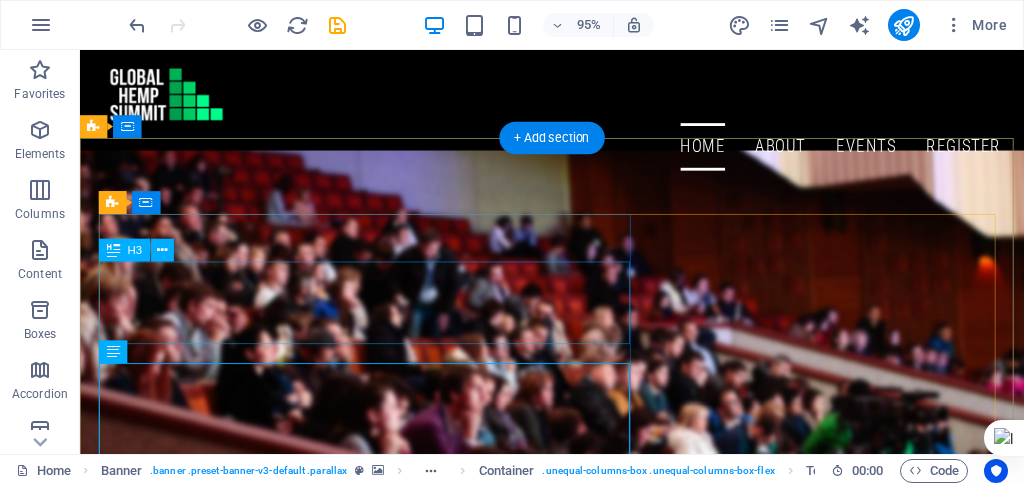 click on "THE GLOBAL HEMP SUMMIT AUSTRALIA 2025 HEMP In The BUILT ENVIRONMENT" at bounding box center (577, 827) 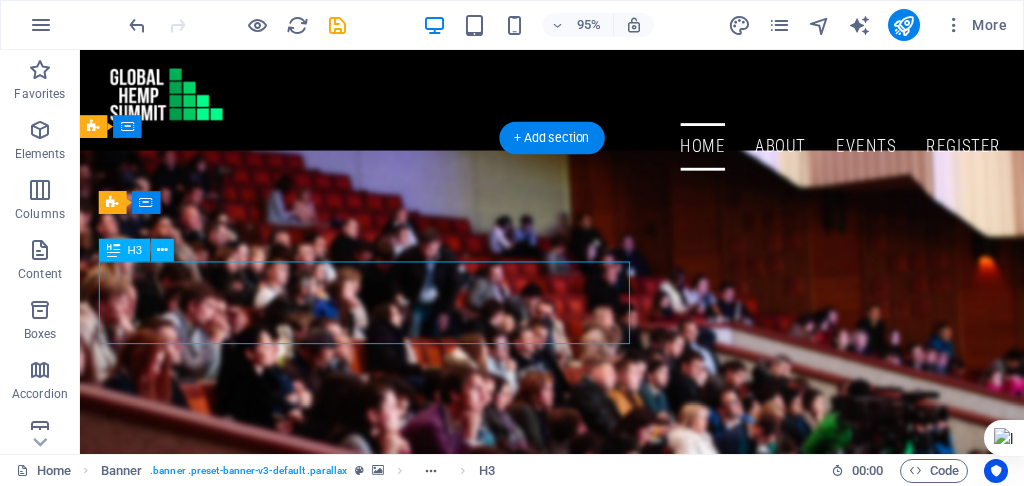 drag, startPoint x: 589, startPoint y: 341, endPoint x: 402, endPoint y: 304, distance: 190.62529 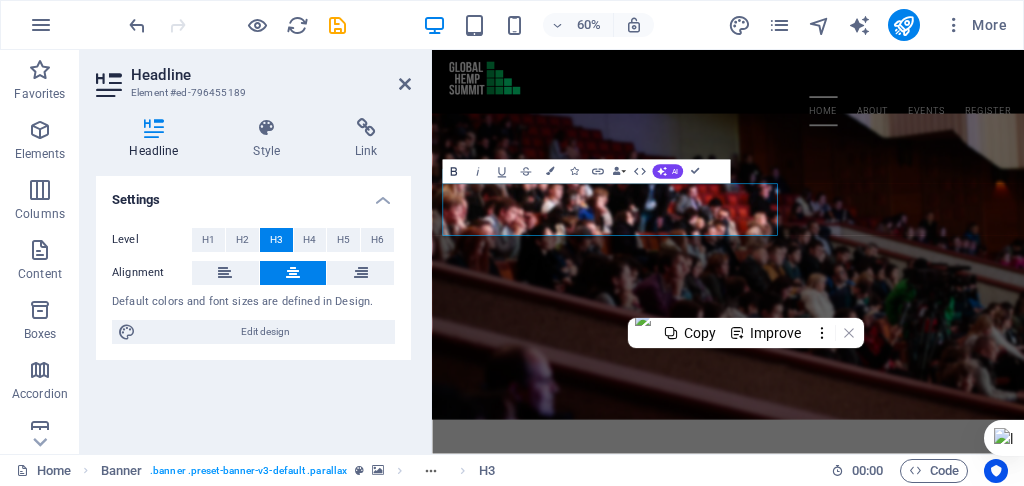 click 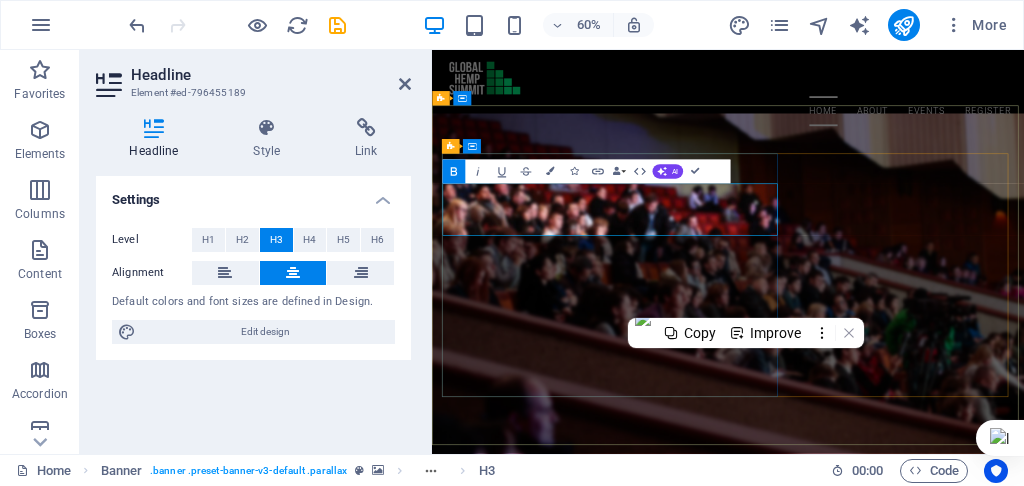 click on "THE GLOBAL HEMP SUMMIT AUSTRALIA 2025 HEMP In The BUILT ENVIRONMENT" at bounding box center (926, 927) 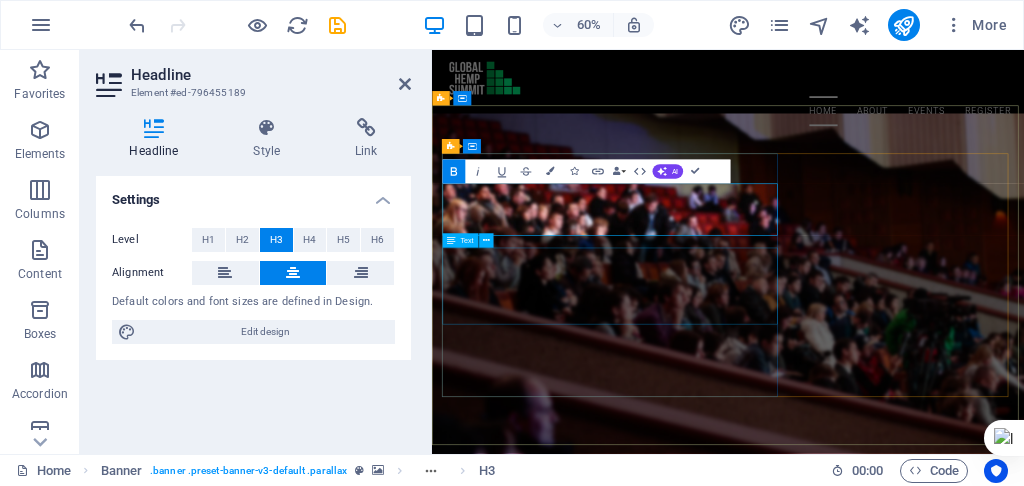 click on "HOSTED BY LARDNER PARK, & IHEMP VICTORIA IN COLLABORATION WITH  THE AUSTRALIAN INDUSTRIAL HEMP ALLIANCE & IHA NSW INC    Join us in inspiring the next generation of global innovators using Industrial Hemp in the building, construction and consumer products industries." at bounding box center (926, 1054) 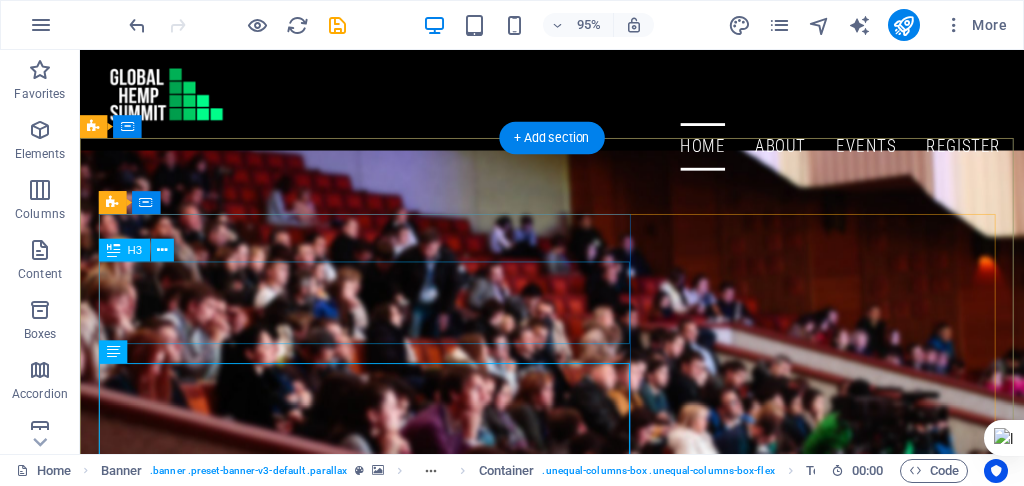 click on "THE GLOBAL HEMP SUMMIT AUSTRALIA 2025 HEMP In The BUILT ENVIRONMENT" at bounding box center (577, 827) 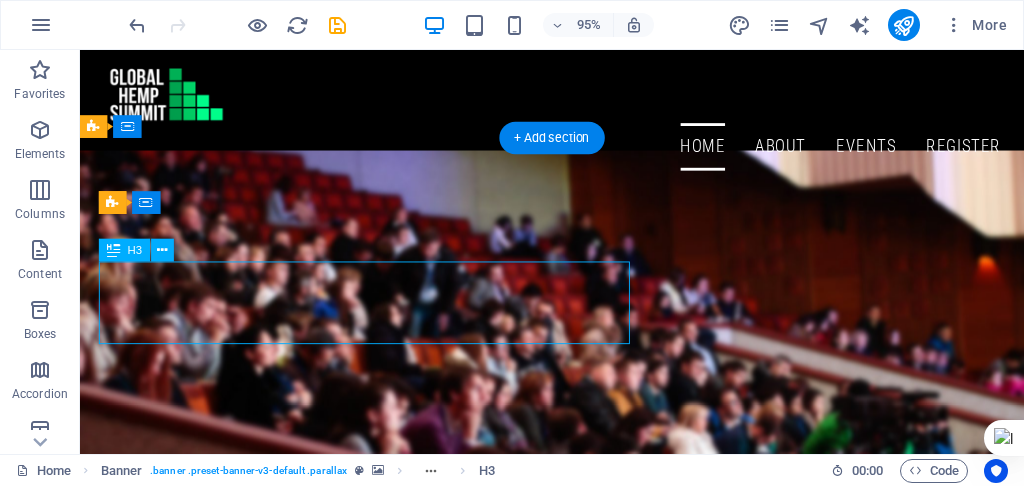 drag, startPoint x: 435, startPoint y: 290, endPoint x: 440, endPoint y: 275, distance: 15.811388 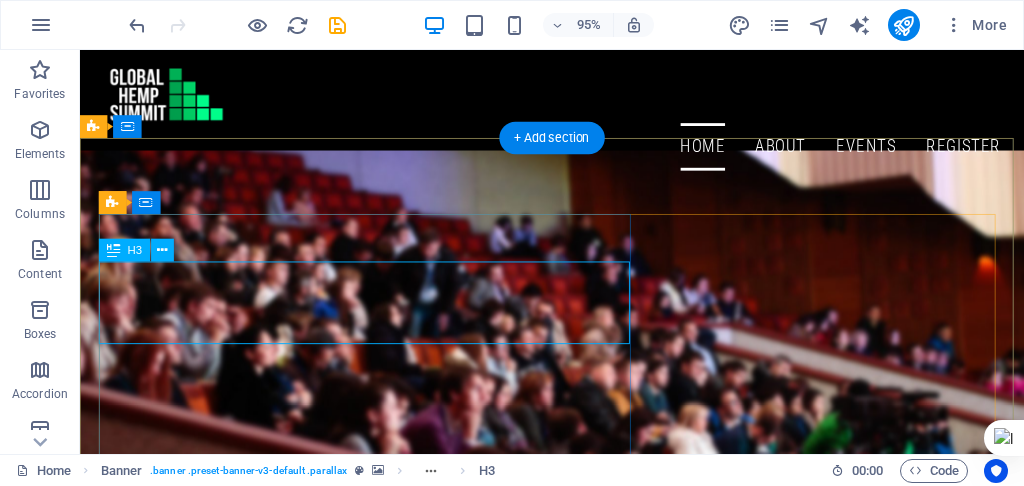 click on "THE GLOBAL HEMP SUMMIT AUSTRALIA 2025 HEMP In The BUILT ENVIRONMENT" at bounding box center [577, 827] 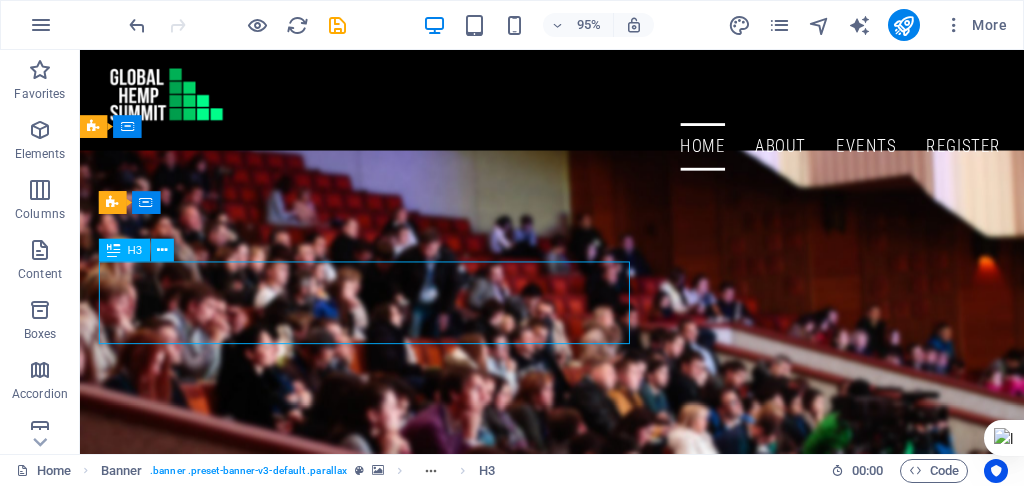 click on "H3" at bounding box center [124, 250] 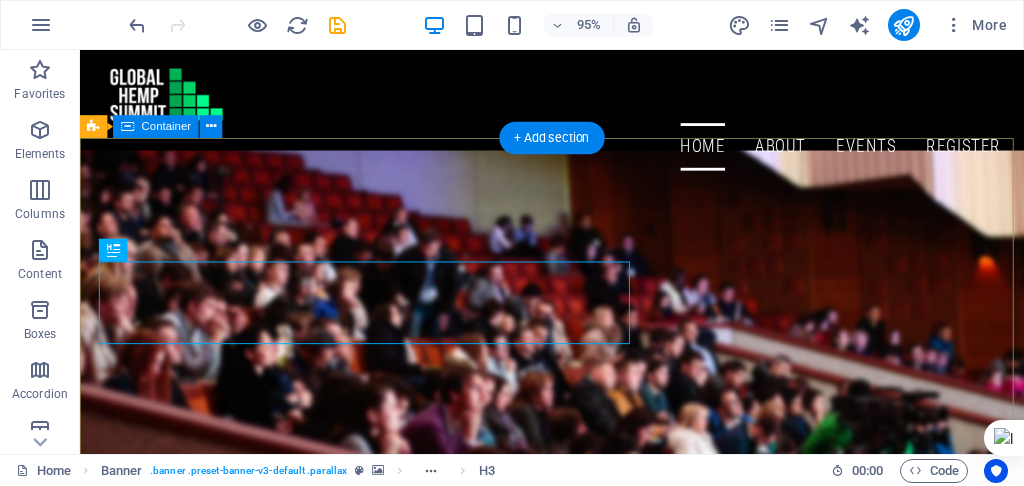click on "Full Name : Mobile: Email:" at bounding box center [577, 1134] 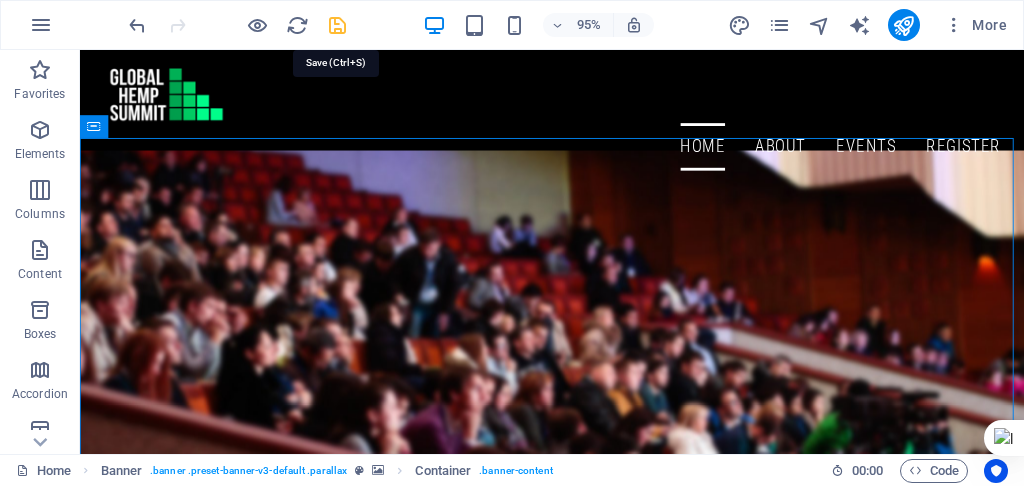 click at bounding box center [337, 25] 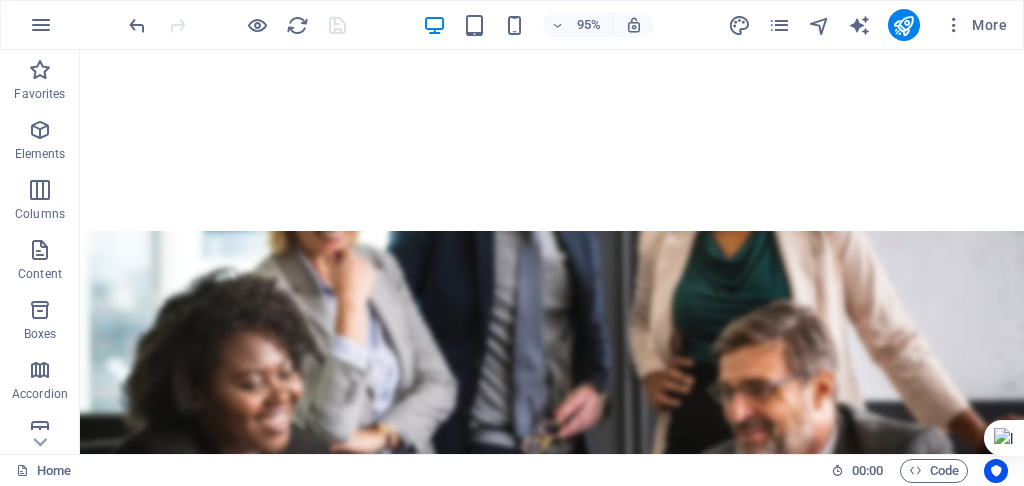 scroll, scrollTop: 2536, scrollLeft: 0, axis: vertical 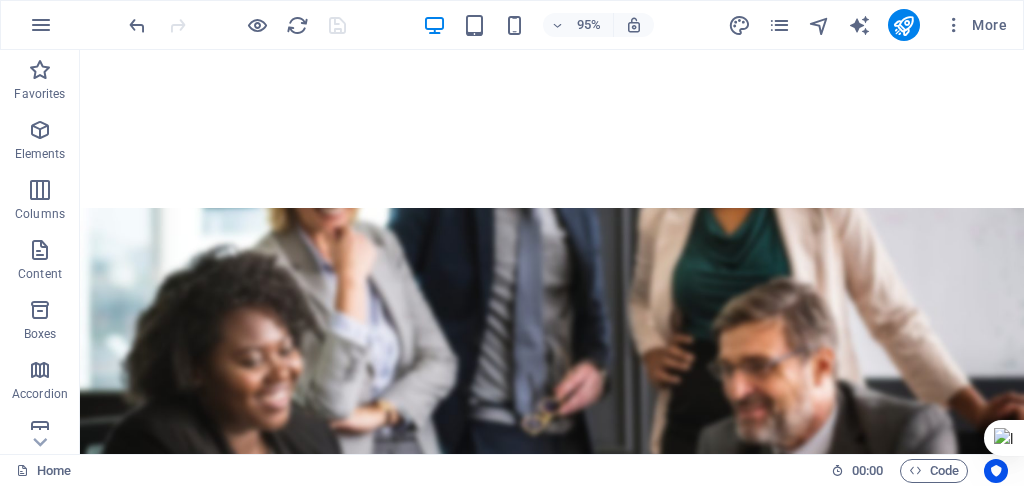 drag, startPoint x: 1068, startPoint y: 80, endPoint x: 1102, endPoint y: 296, distance: 218.65955 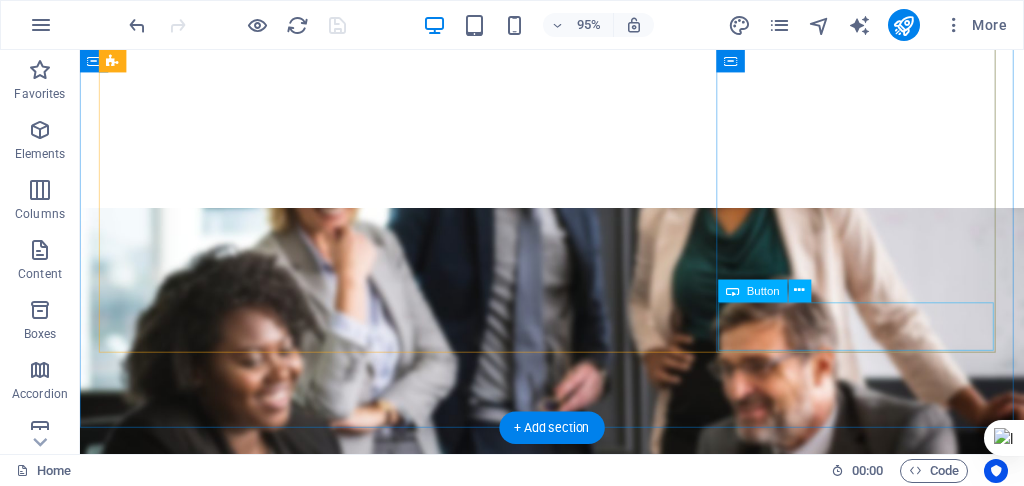 click on "View Details" at bounding box center [251, 5161] 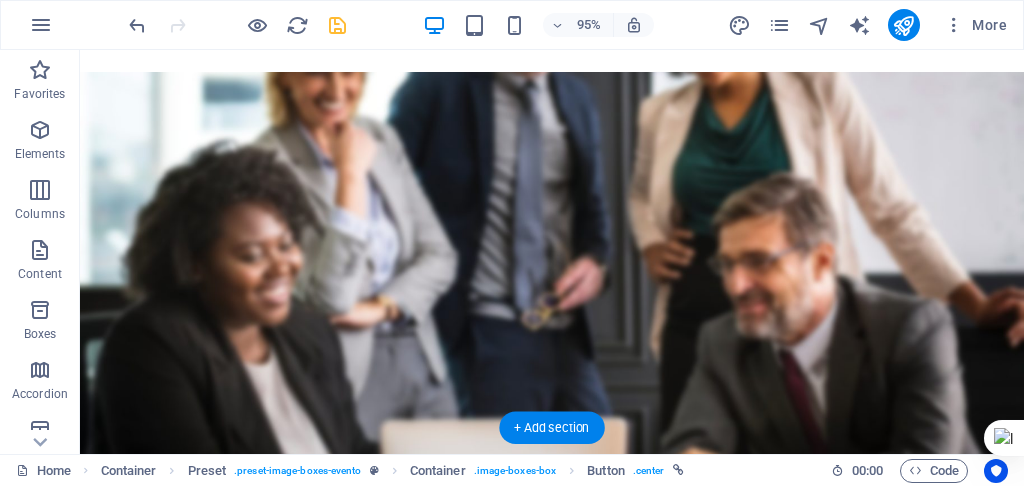 drag, startPoint x: 890, startPoint y: 307, endPoint x: 887, endPoint y: 296, distance: 11.401754 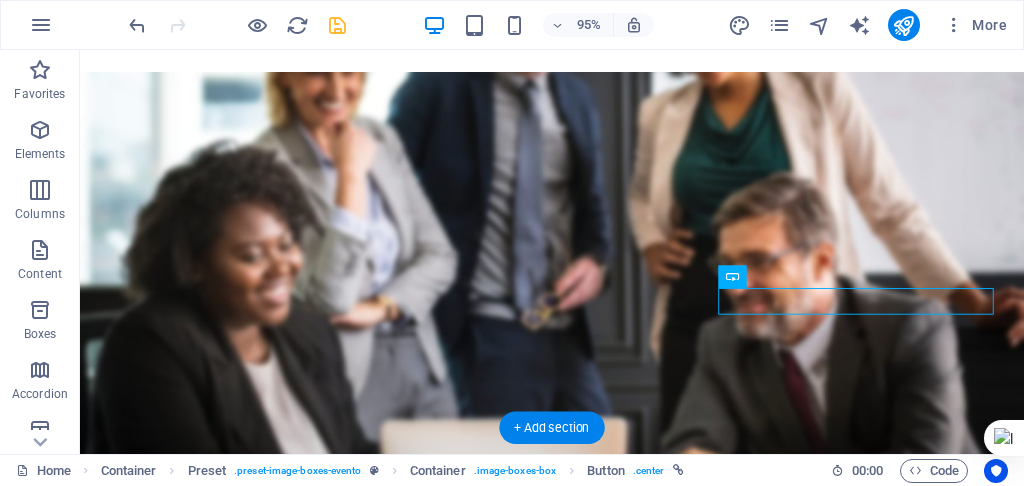 click on "December 11, 8am - 4 pm" at bounding box center [251, 5089] 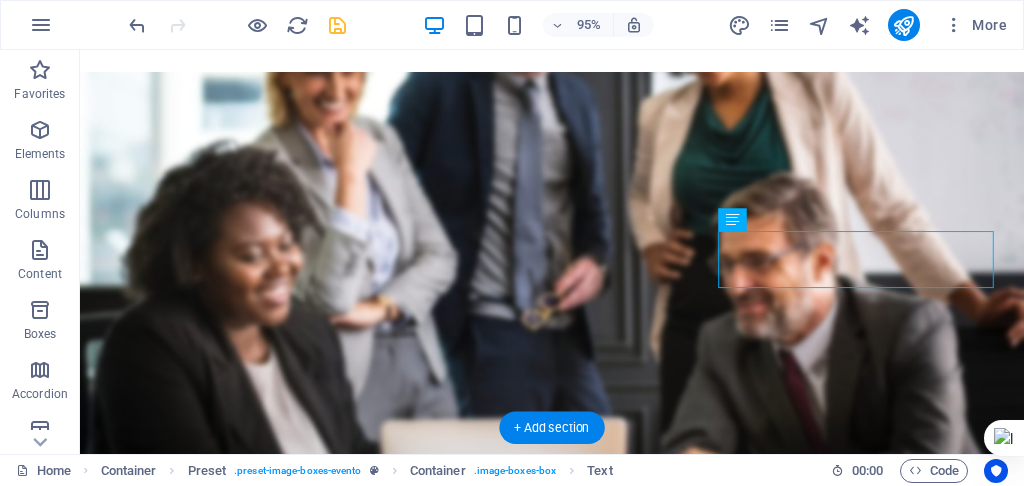 click on "December 11, 8am - 4 pm" at bounding box center (251, 5089) 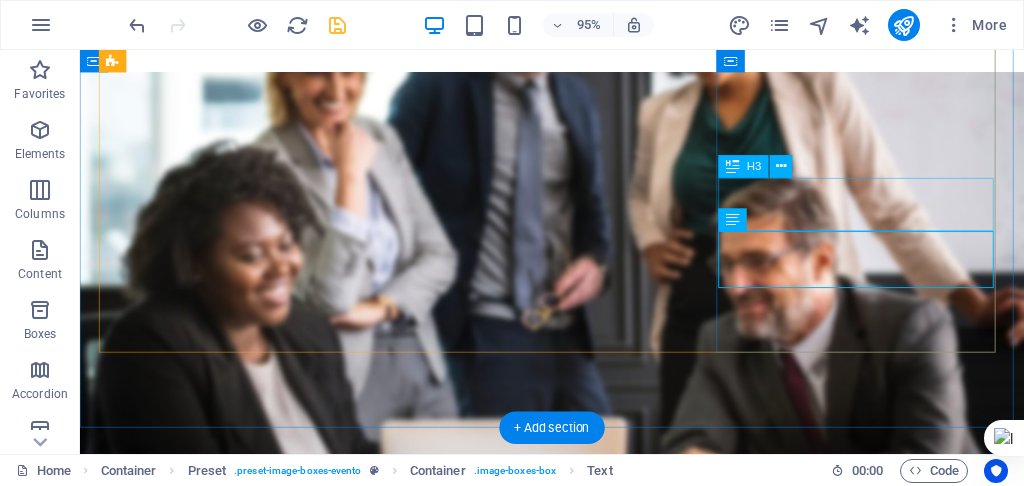 click on "DAY Three" at bounding box center [251, 5032] 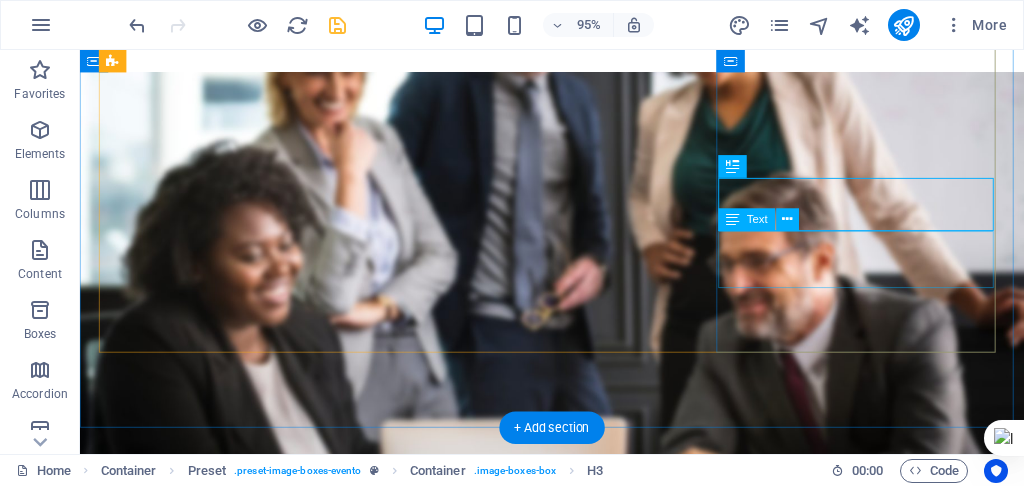 click on "December 11, 8am - 4 pm" at bounding box center (251, 5089) 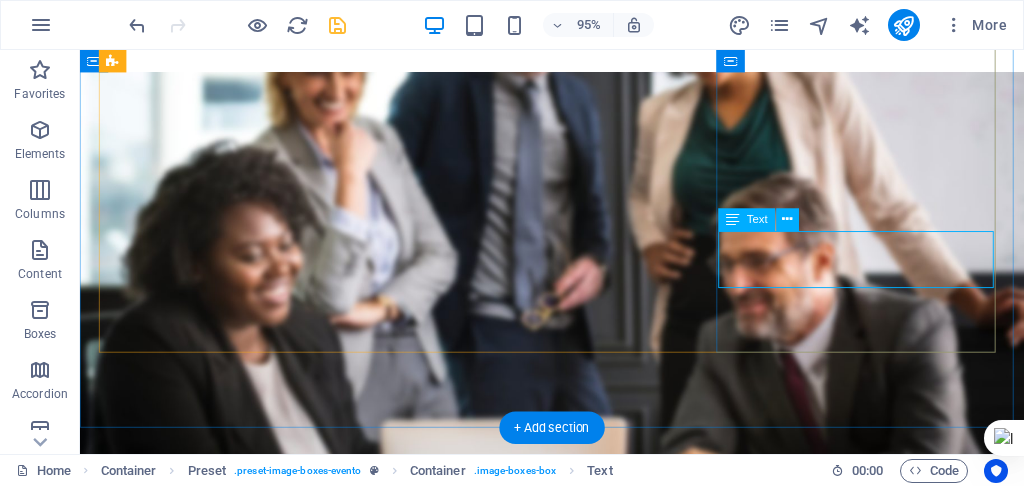 click on "December 11, 8am - 4 pm" at bounding box center (251, 5089) 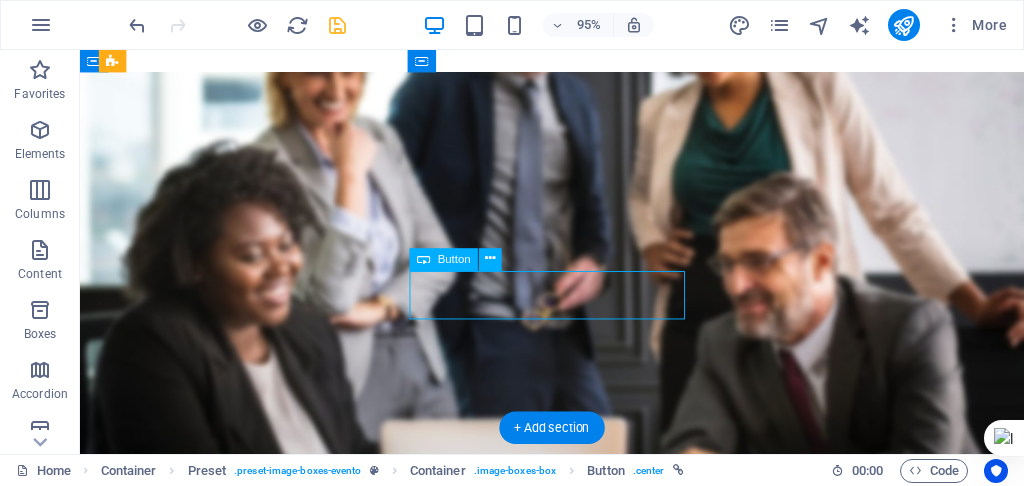 drag, startPoint x: 586, startPoint y: 295, endPoint x: 588, endPoint y: 323, distance: 28.071337 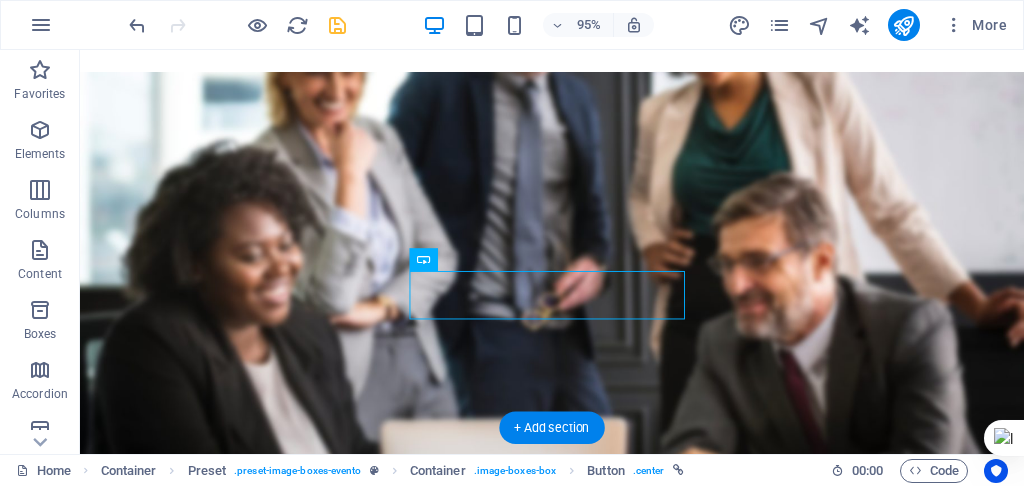 click on "View Details" at bounding box center (251, 4208) 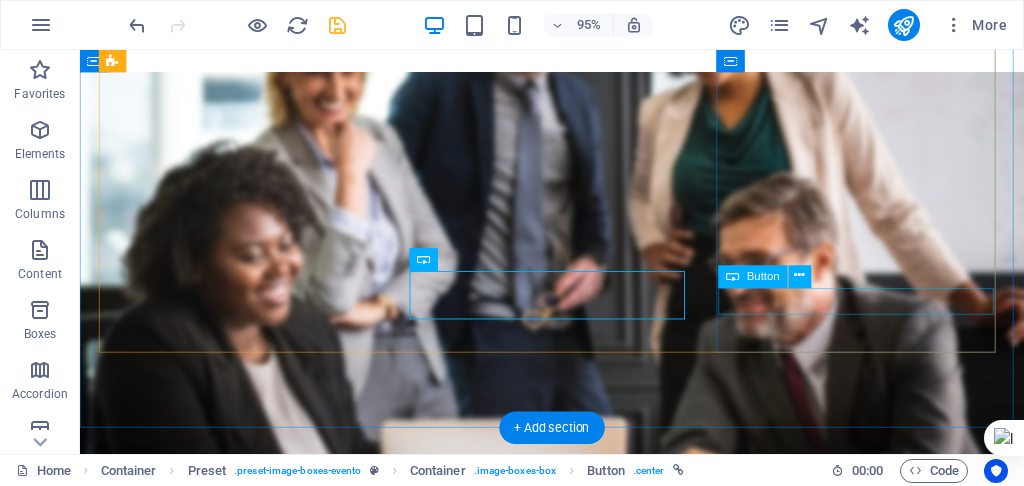 click on "View Details" at bounding box center (251, 5135) 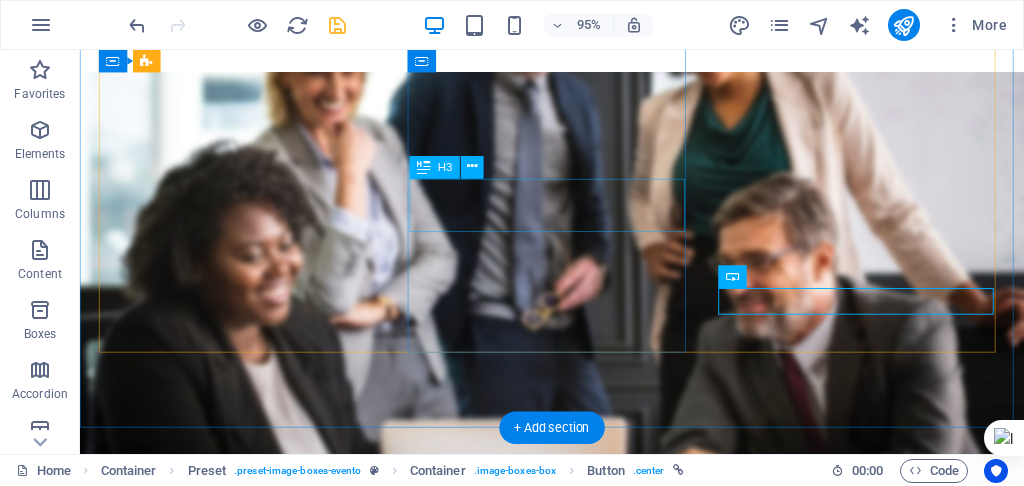 click on "DAY TWO" at bounding box center [251, 4113] 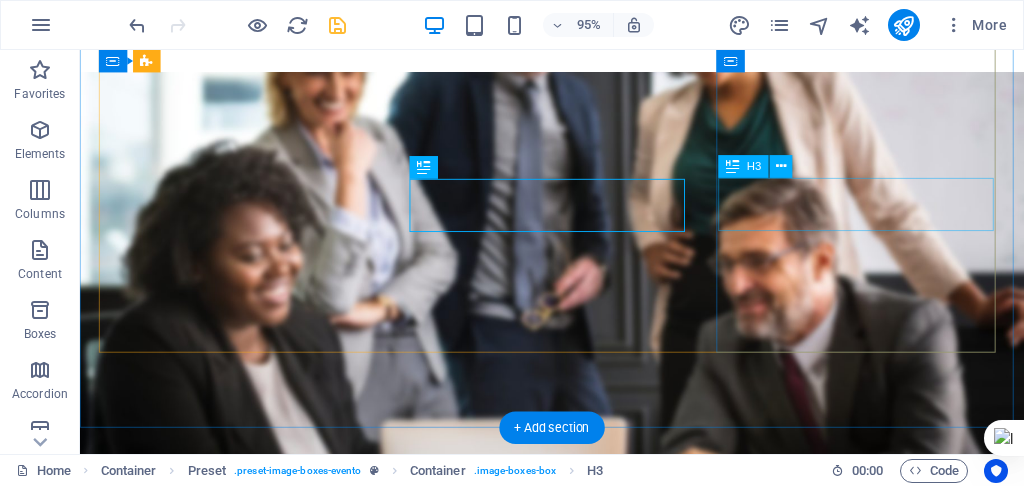 click on "DAY Three" at bounding box center (251, 5032) 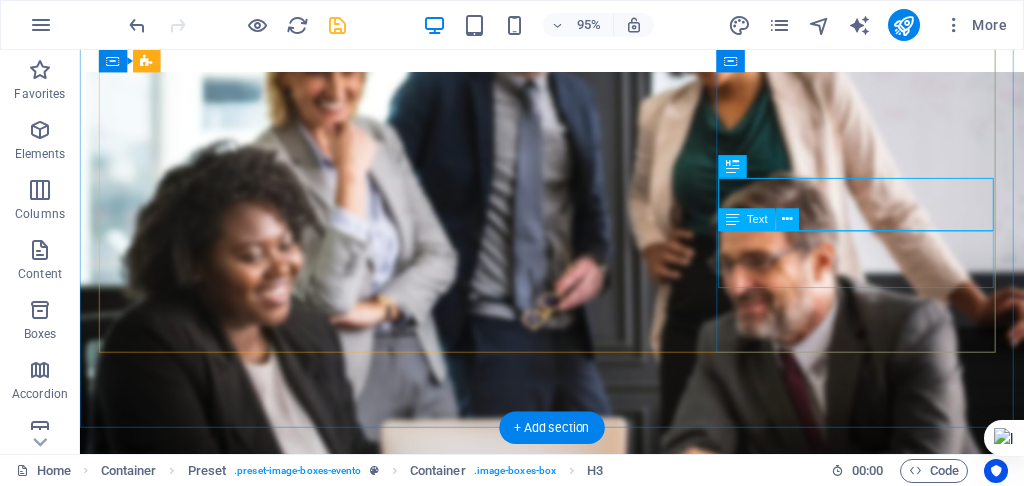 click on "December 11, 8am - 4 pm" at bounding box center (251, 5089) 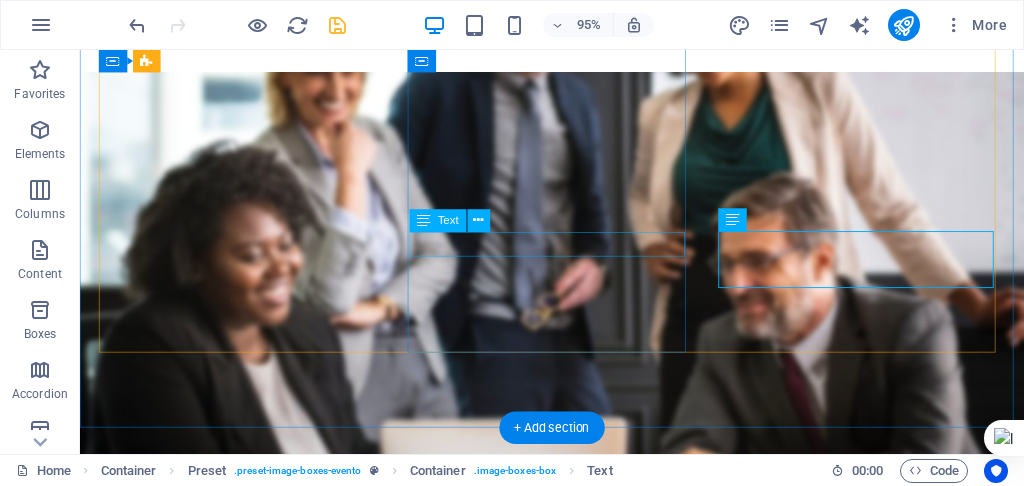 click on "December 11, 8am - 4 pm" at bounding box center [251, 4154] 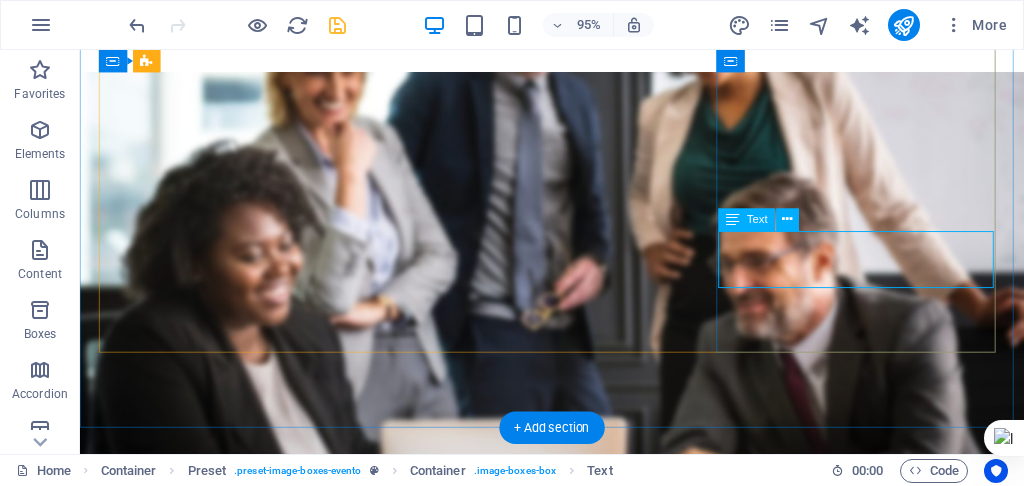 click on "December 11, 8am - 4 pm" at bounding box center [251, 5089] 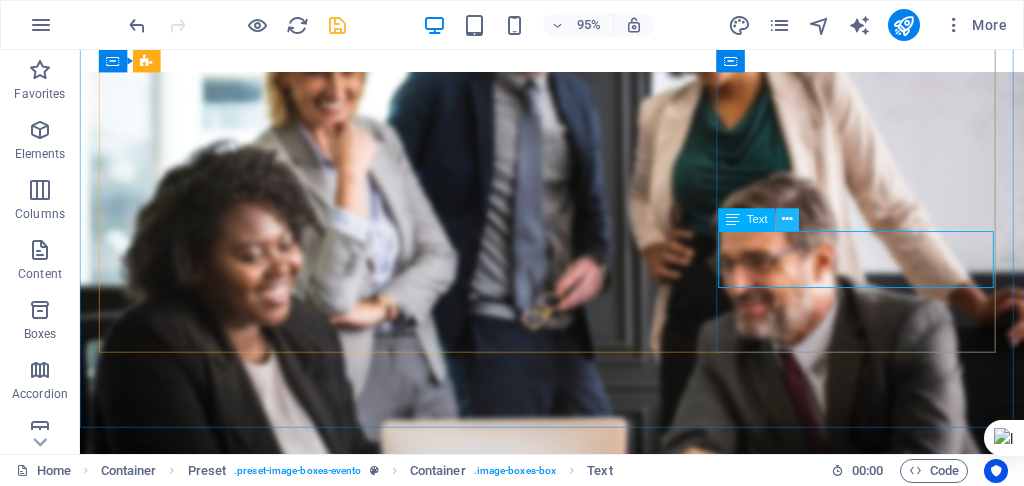 click at bounding box center (788, 221) 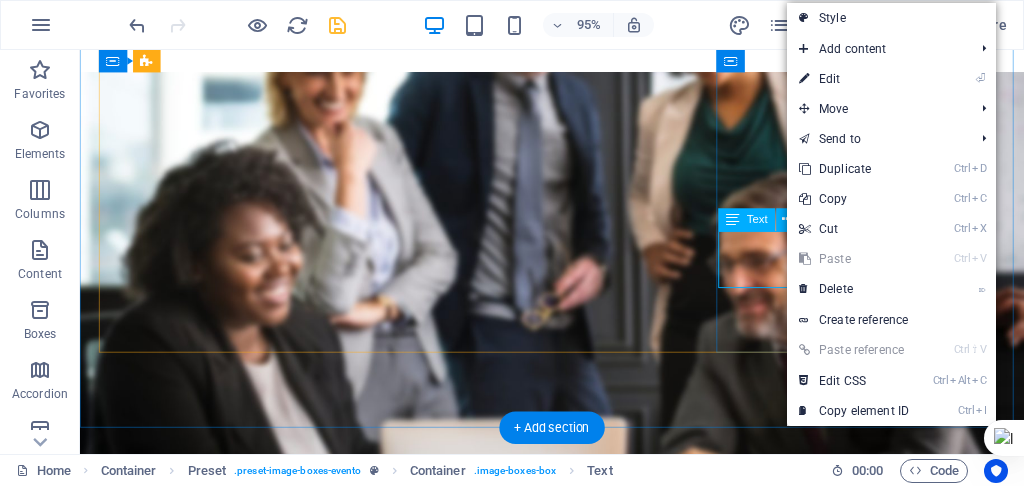 click on "December 11, 8am - 4 pm" at bounding box center [251, 5089] 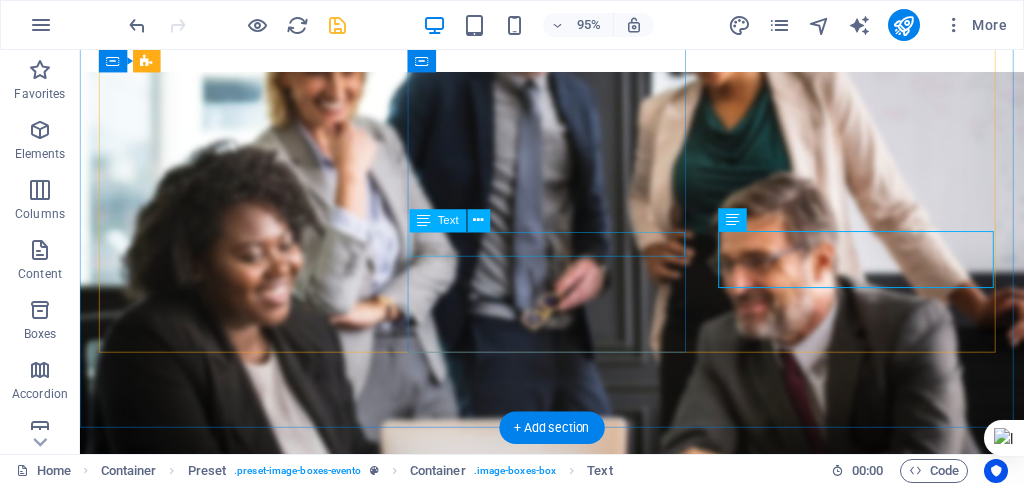 click on "December 11, 8am - 4 pm" at bounding box center [251, 4154] 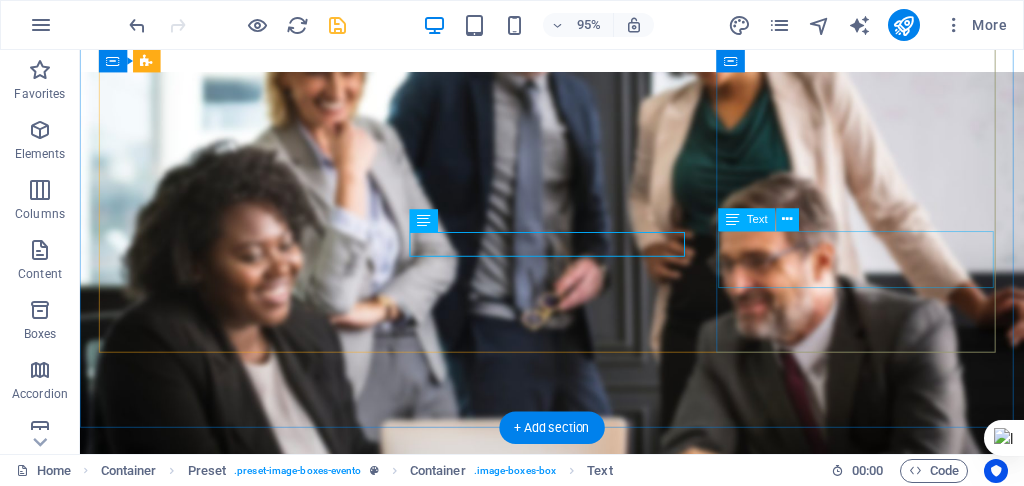 click on "December 11, 8am - 4 pm" at bounding box center (251, 5089) 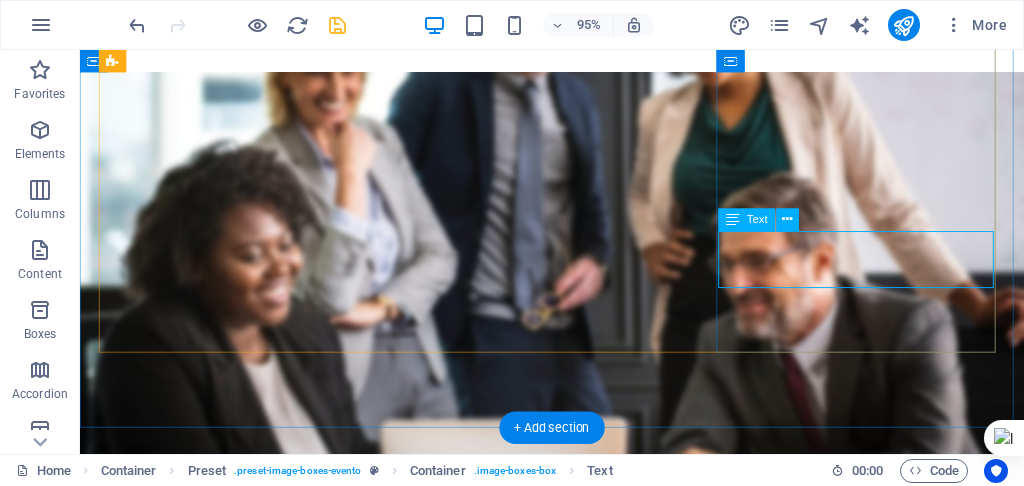 click on "December 11, 8am - 4 pm" at bounding box center (251, 5089) 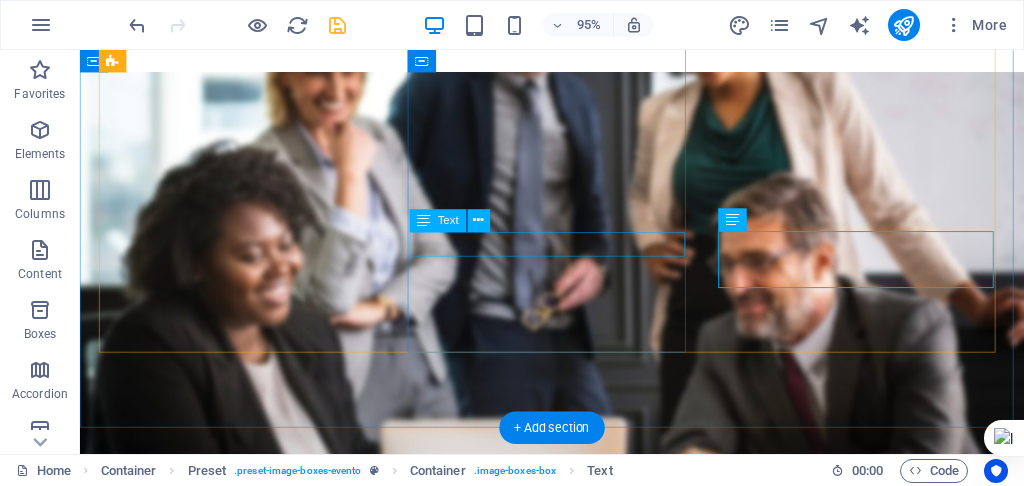 click on "December 11, 8am - 4 pm" at bounding box center (251, 4154) 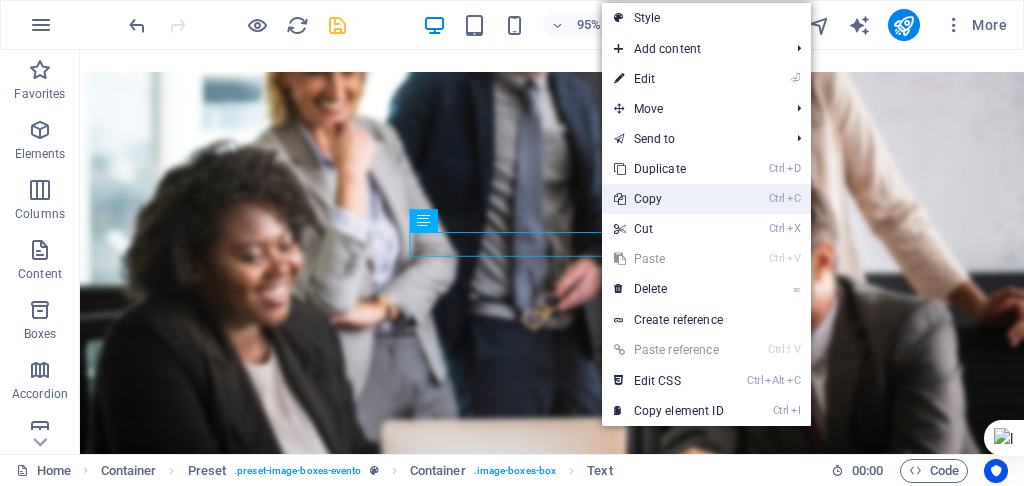 click on "Ctrl C  Copy" at bounding box center [669, 199] 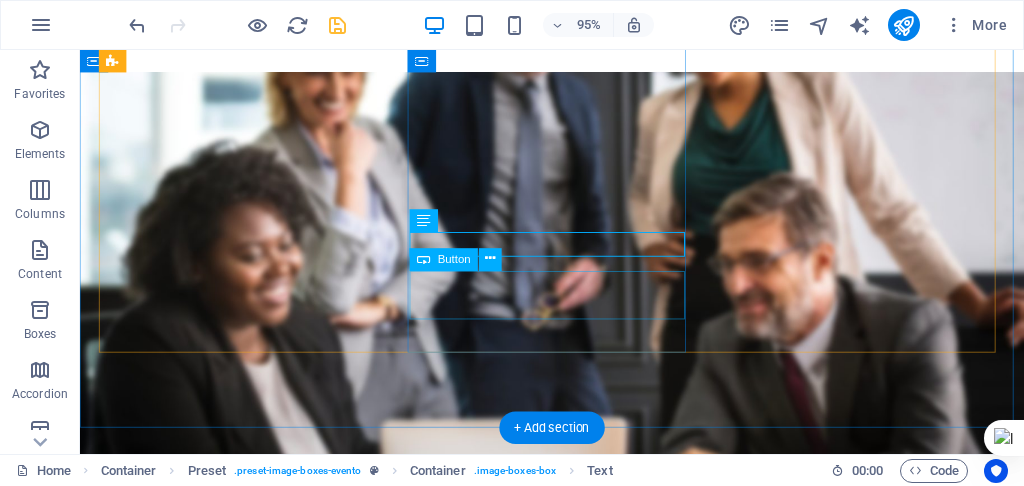 click on "View Details" at bounding box center [251, 4208] 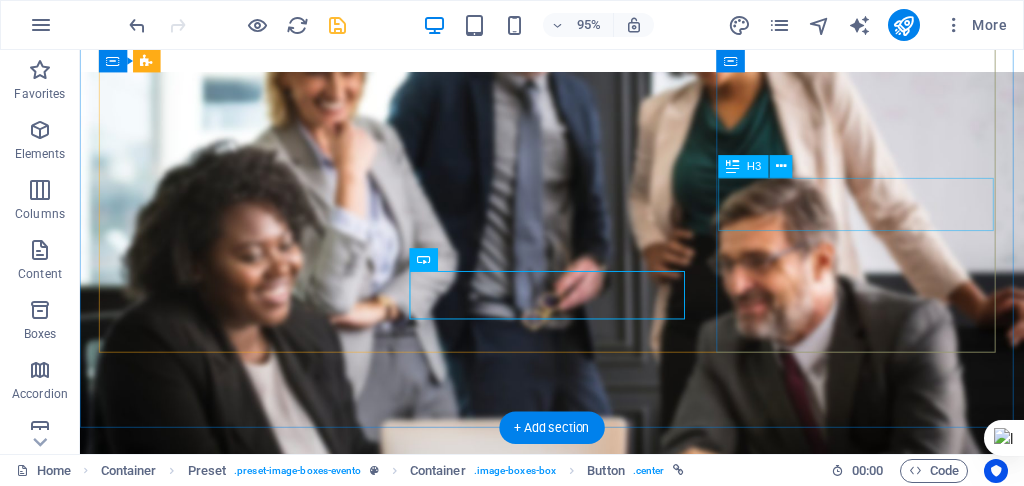 click on "DAY Three" at bounding box center (251, 5032) 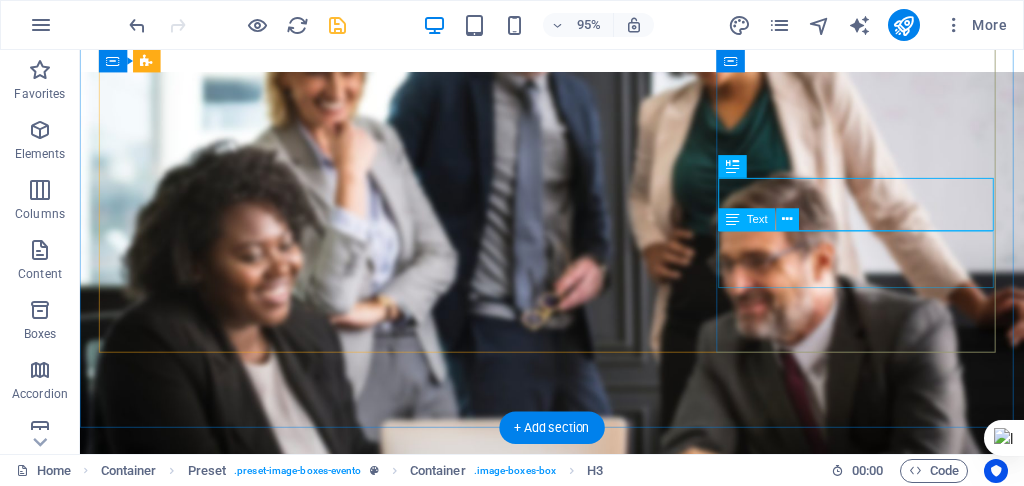 click on "December 11, 8am - 4 pm" at bounding box center (251, 5089) 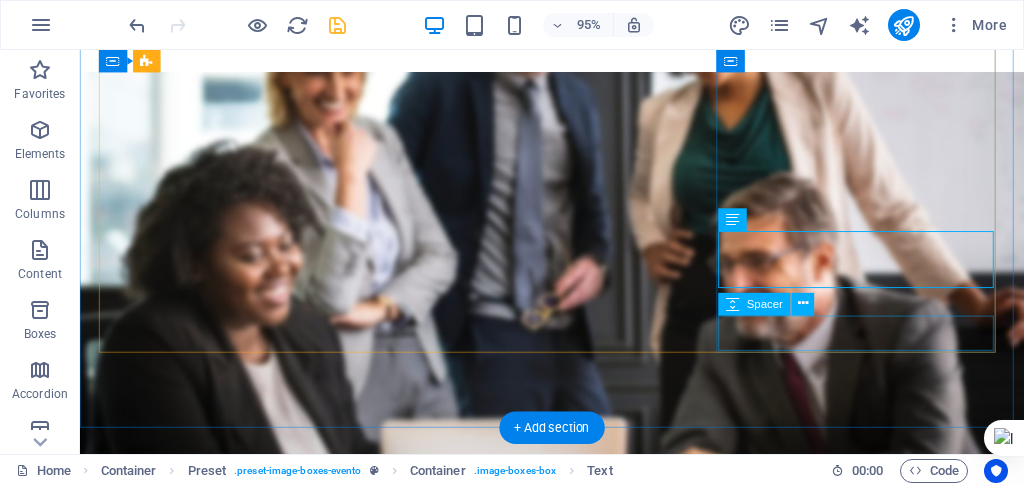 click at bounding box center (251, 5167) 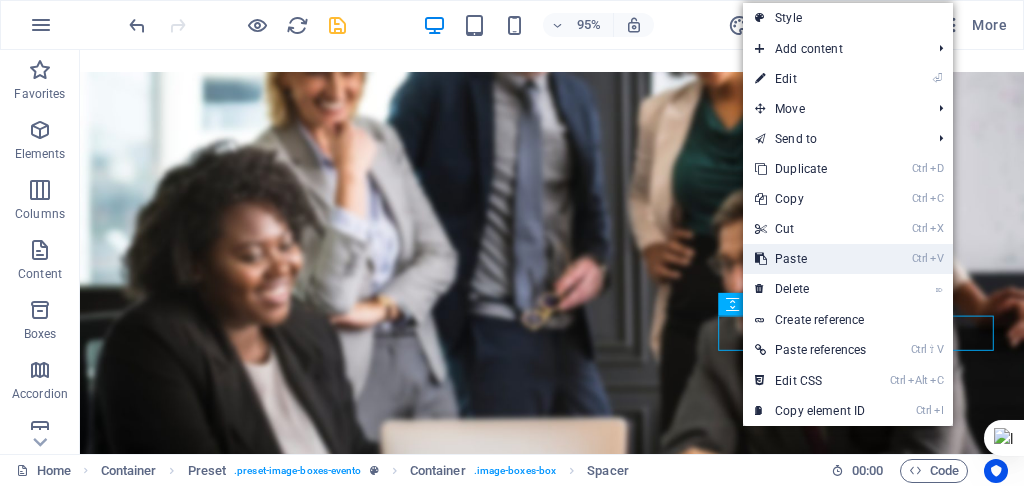 click on "Ctrl V  Paste" at bounding box center (810, 259) 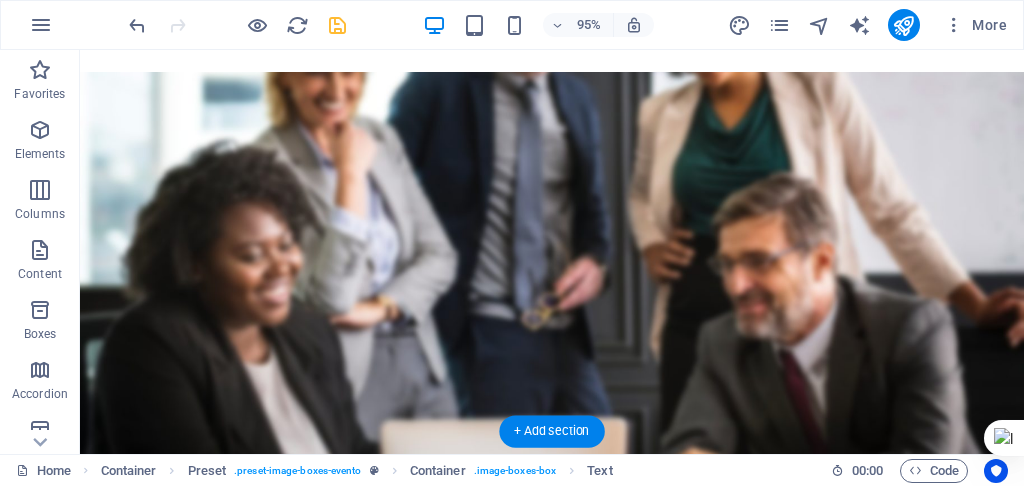 drag, startPoint x: 846, startPoint y: 360, endPoint x: 835, endPoint y: 276, distance: 84.71718 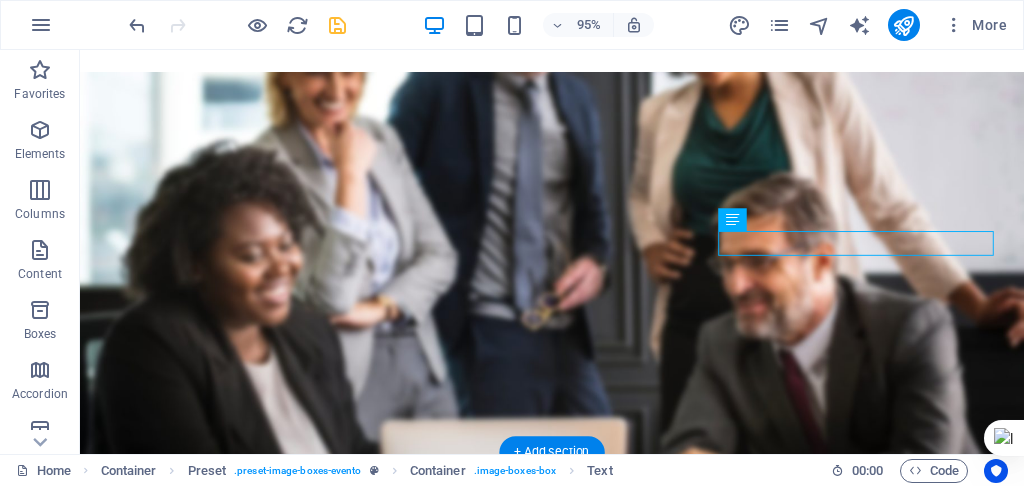 click on "December 11, 8am - 4 pm" at bounding box center (251, 5115) 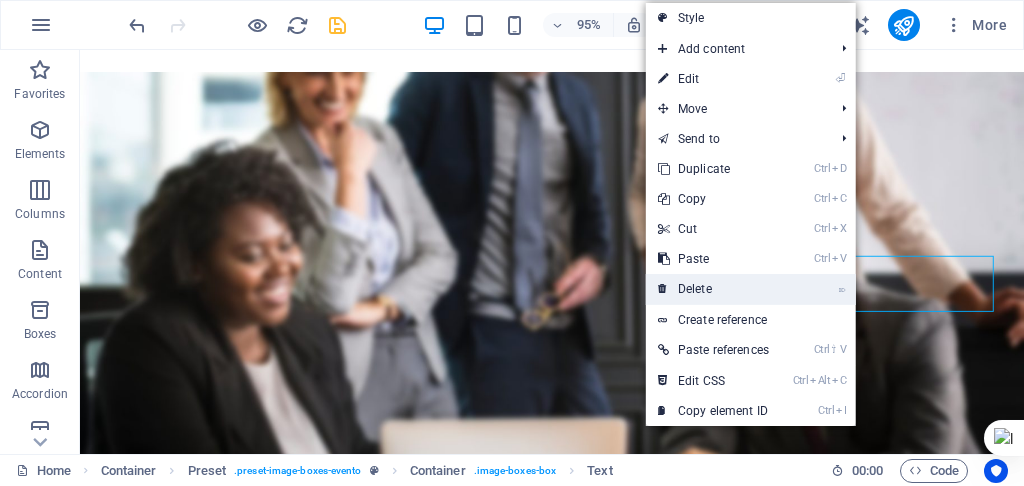 click on "⌦  Delete" at bounding box center [713, 289] 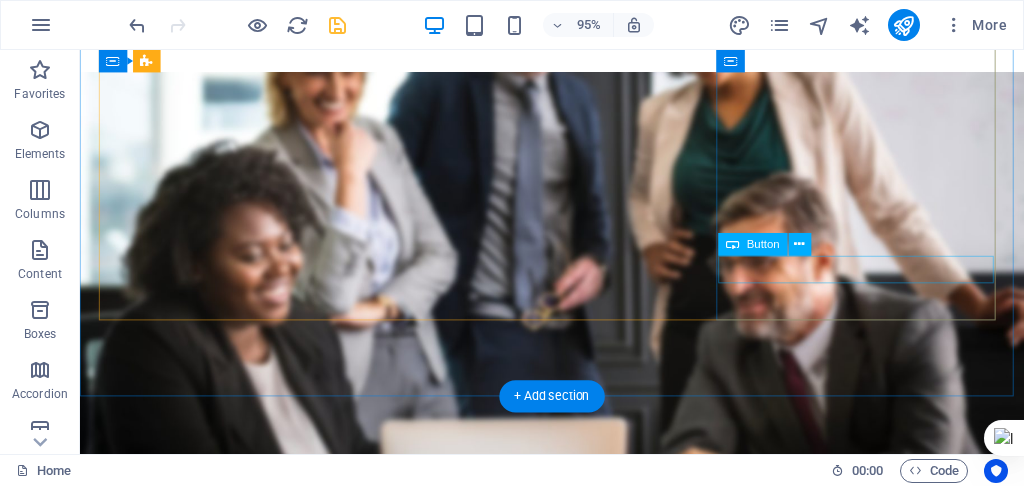 click on "View Details" at bounding box center (251, 5101) 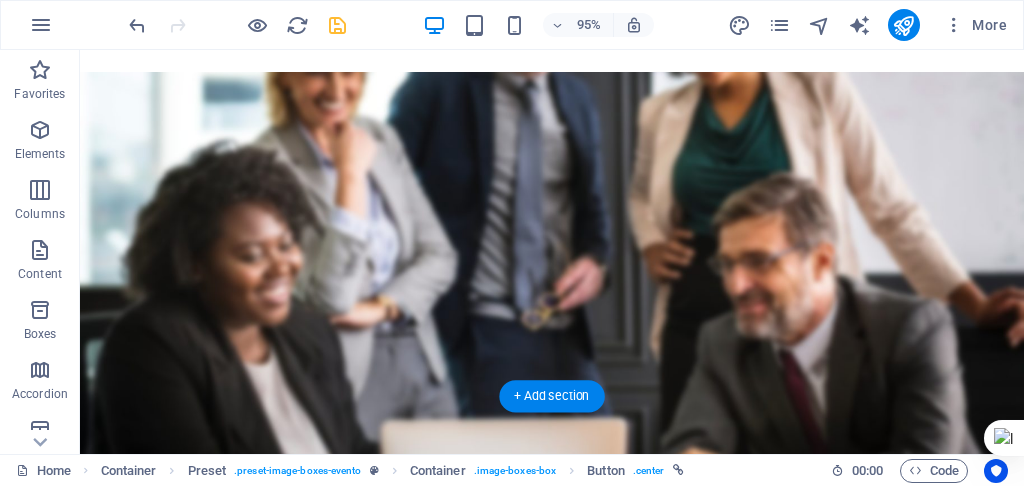drag, startPoint x: 905, startPoint y: 279, endPoint x: 906, endPoint y: 301, distance: 22.022715 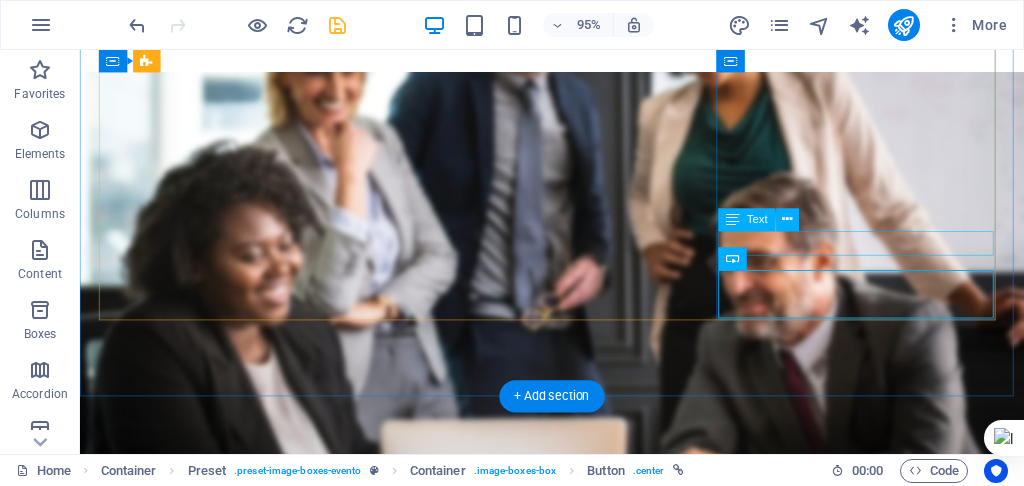 click on "December 11, 8am - 4 pm" at bounding box center (251, 5073) 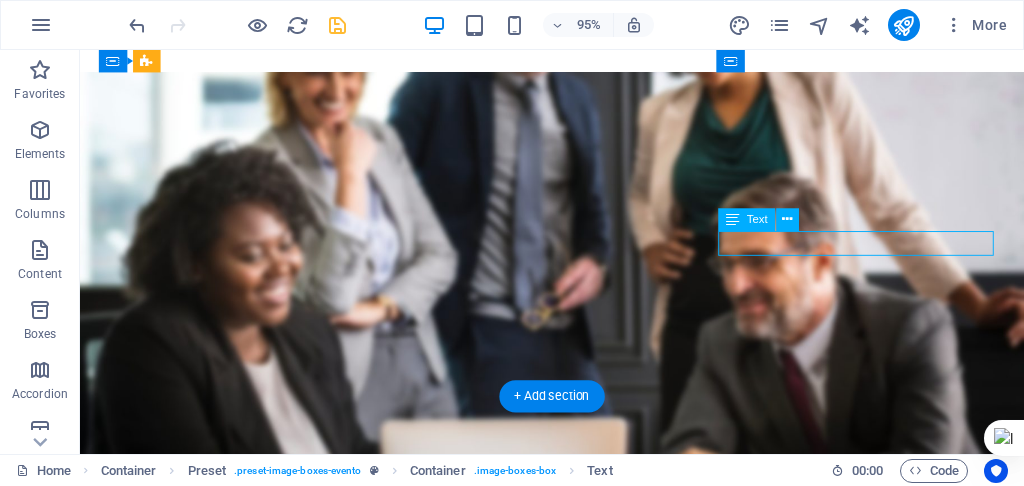 click on "December 11, 8am - 4 pm" at bounding box center (251, 5073) 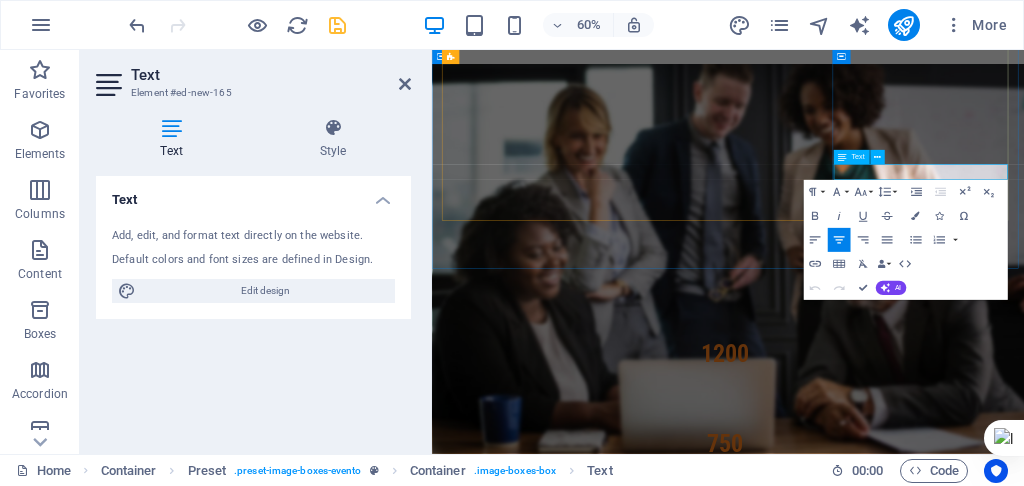 click on "December 11, 8am - 4 pm" at bounding box center (600, 5073) 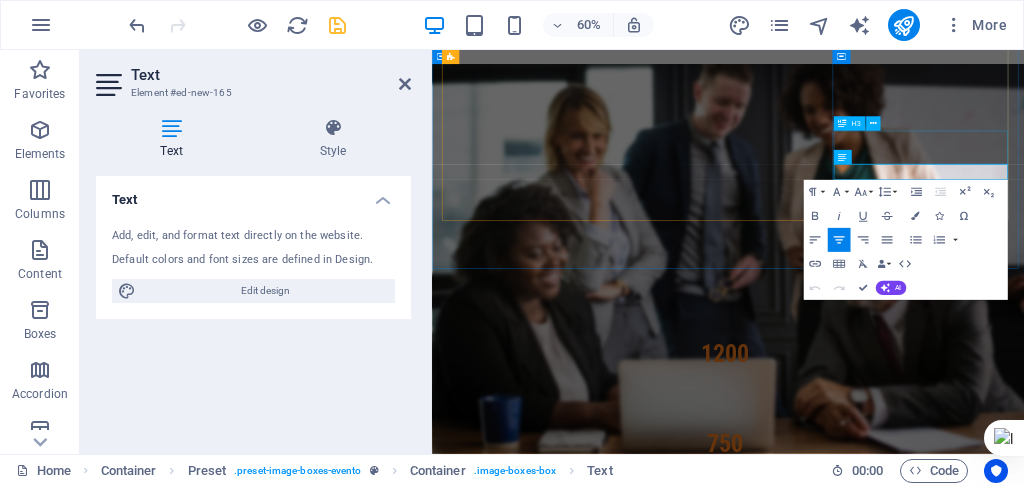 type 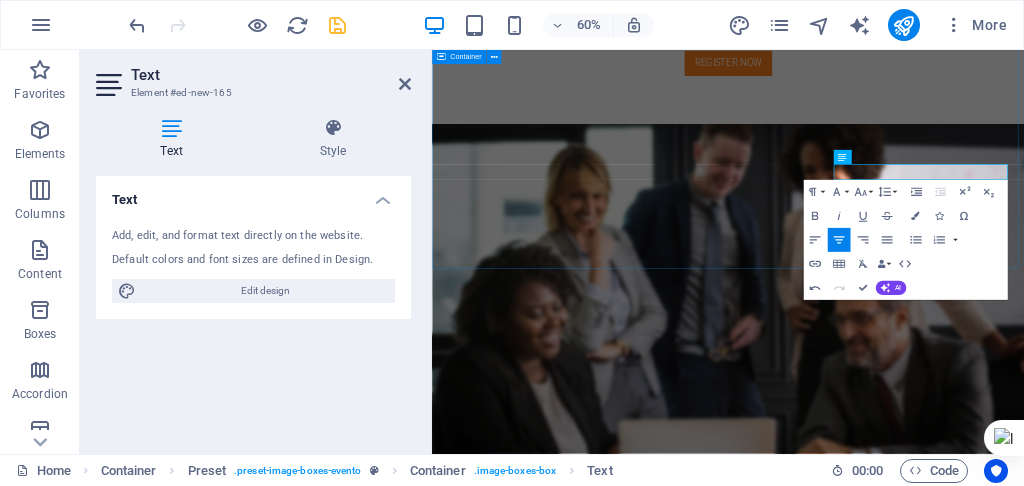 drag, startPoint x: 954, startPoint y: 368, endPoint x: 1133, endPoint y: 250, distance: 214.3945 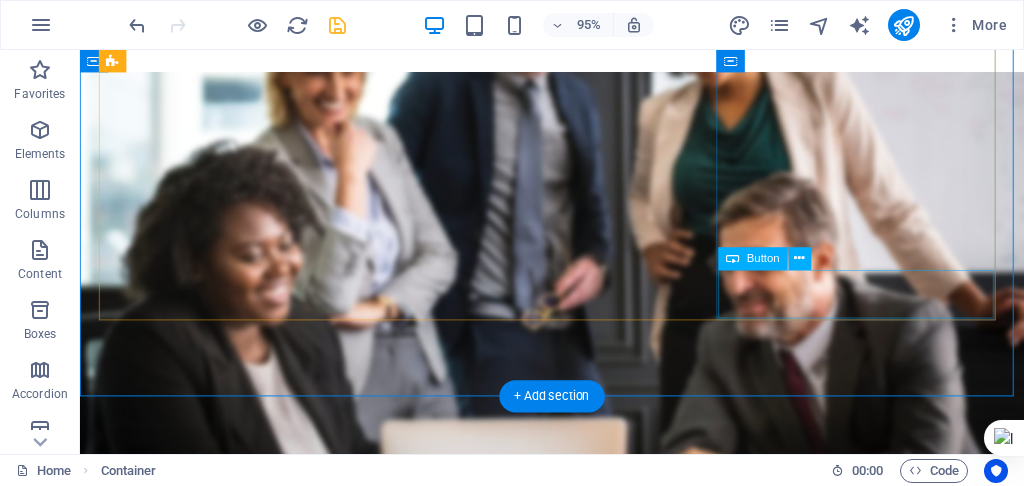 click on "View Details" at bounding box center (251, 5127) 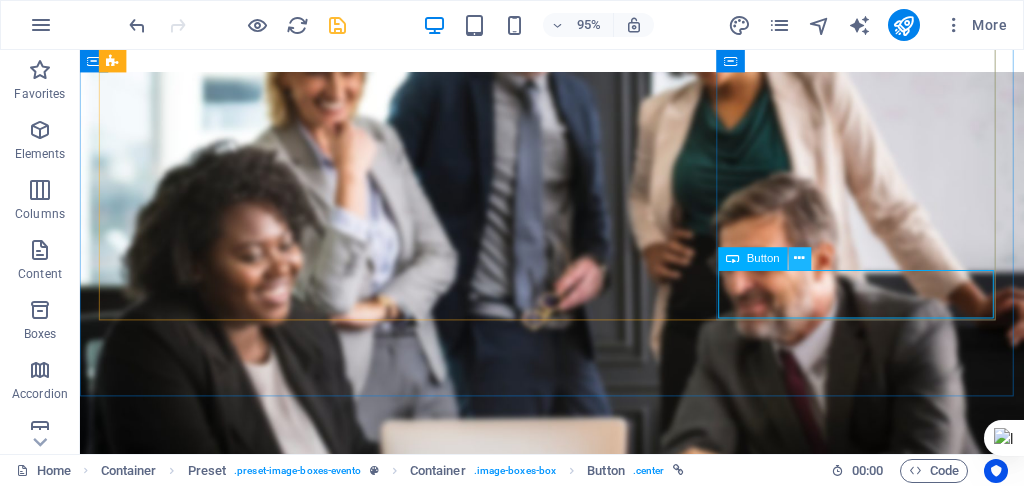 click at bounding box center [800, 259] 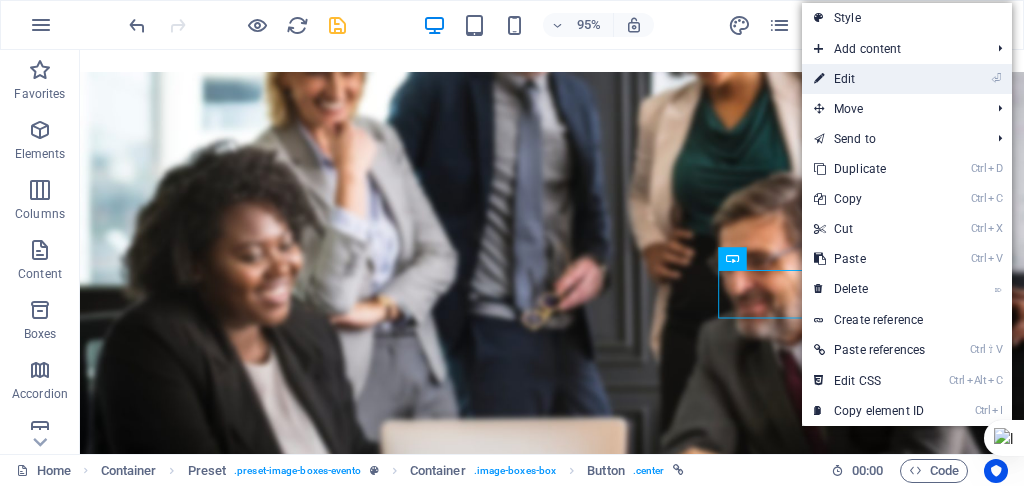 click on "⏎  Edit" at bounding box center (869, 79) 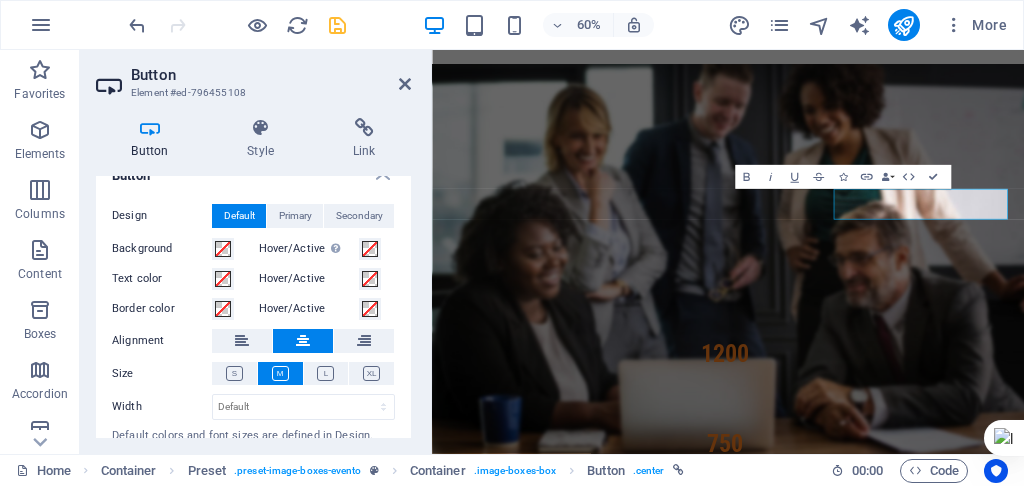 scroll, scrollTop: 0, scrollLeft: 0, axis: both 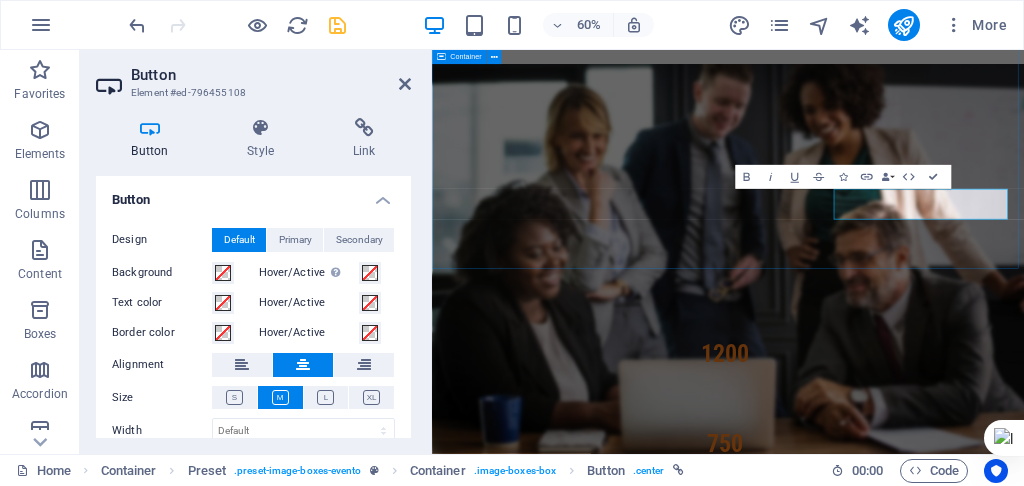 click on "Event Dates The summit Details DAY ONE  December 10, 11:am - 12::pm View Details DAY TWO  December 11, 8am - 4 pm View Details DAY Three  December 12 8am - 4 pm View Details" at bounding box center (925, 3469) 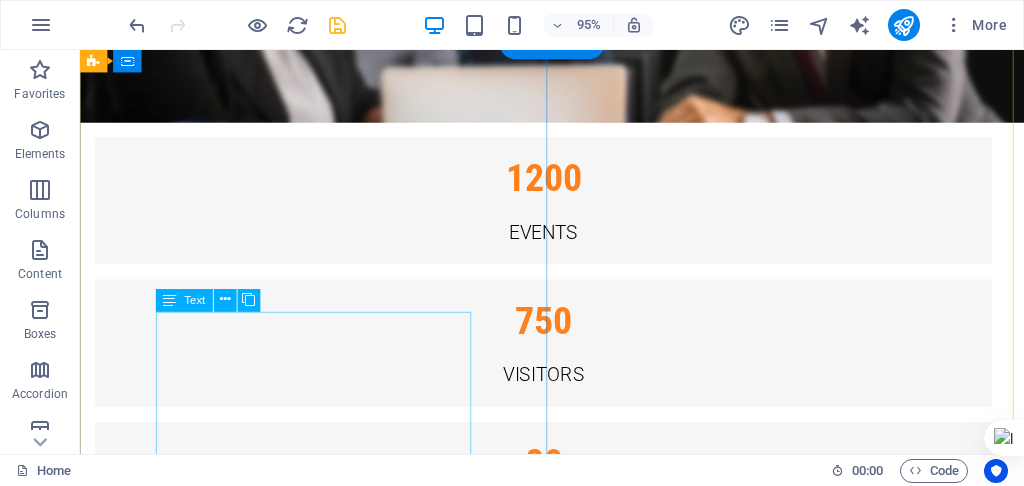 scroll, scrollTop: 3281, scrollLeft: 0, axis: vertical 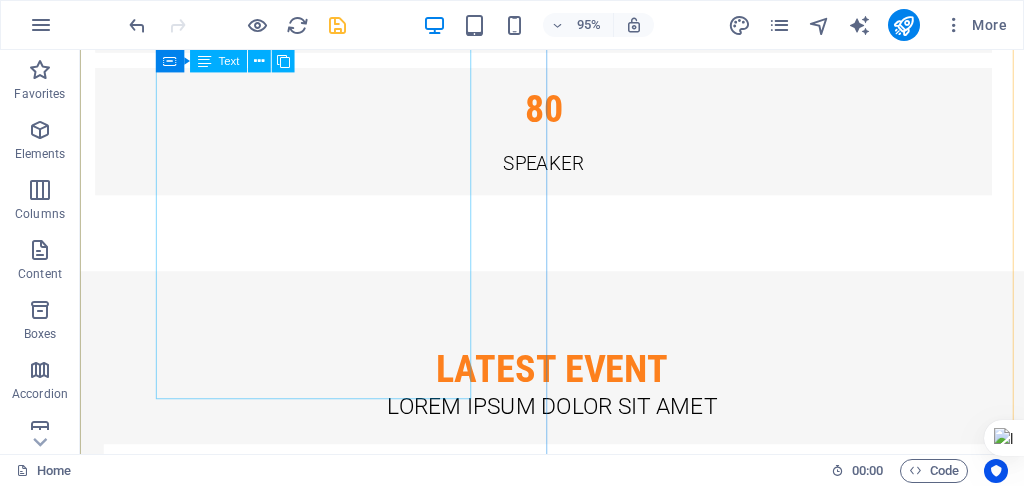 drag, startPoint x: 154, startPoint y: 163, endPoint x: 171, endPoint y: 165, distance: 17.117243 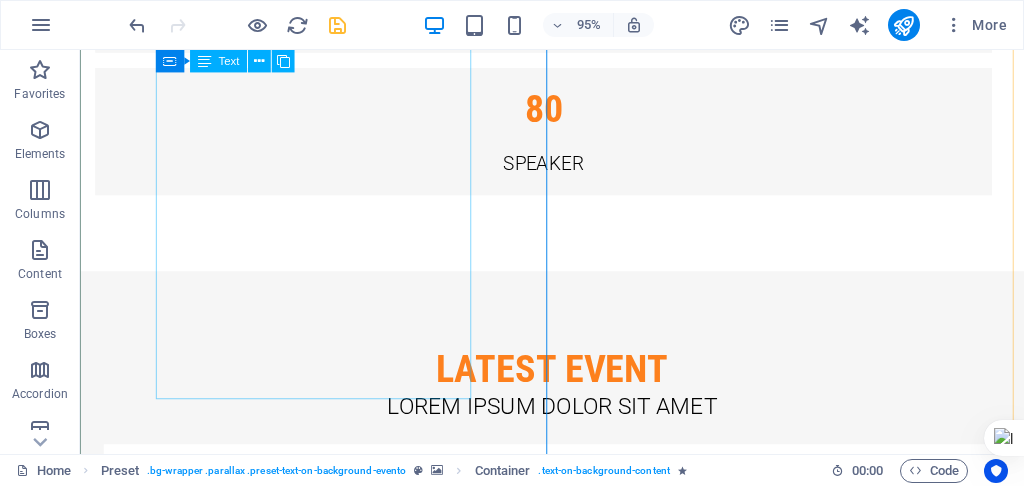 click on "This exciting event will be a first in Australia and provide a unique forum to share knowledge, experience and ideas to facilitate the development of projects and the all aspects of the design and development of industrial hemp projects.  Over 3 days we will cover :  INDUSTRIAL HEMP SUPPLY CHAIN   HEMP IN THE BUILT ENVIRONMENT  CARBON SEQUESTRATION & YOUR PROJECT  HEALING CARBON WOUNDS  REGENERATIVE AGRICULTURE   SUSTAINABLE CONSTRUCTION   INDUSTRY OPPORTUNITIES & INNOVATION   INTERNATIONAL RESEARCH   ADDRESSING THE CHALLENGES -PANEL" at bounding box center (577, 5495) 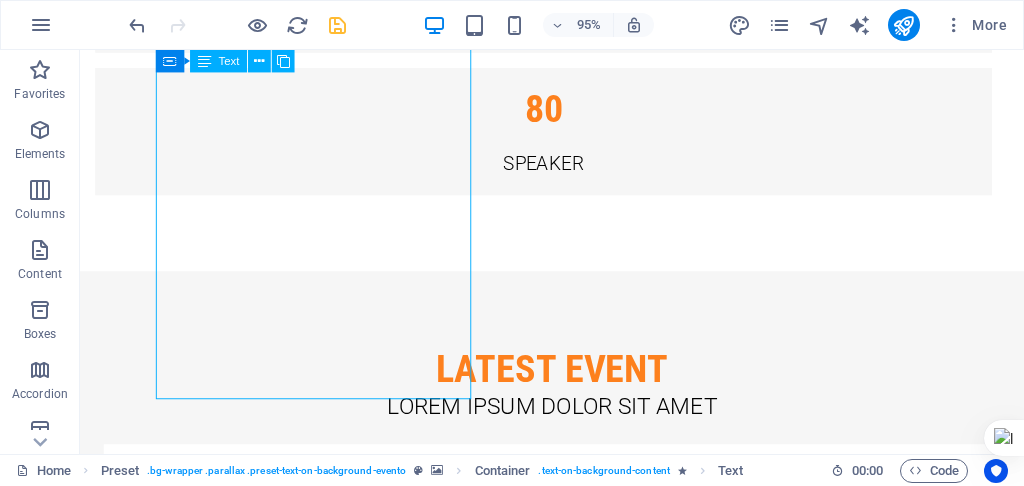 click on "This exciting event will be a first in Australia and provide a unique forum to share knowledge, experience and ideas to facilitate the development of projects and the all aspects of the design and development of industrial hemp projects.  Over 3 days we will cover :  INDUSTRIAL HEMP SUPPLY CHAIN   HEMP IN THE BUILT ENVIRONMENT  CARBON SEQUESTRATION & YOUR PROJECT  HEALING CARBON WOUNDS  REGENERATIVE AGRICULTURE   SUSTAINABLE CONSTRUCTION   INDUSTRY OPPORTUNITIES & INNOVATION   INTERNATIONAL RESEARCH   ADDRESSING THE CHALLENGES -PANEL" at bounding box center [577, 5495] 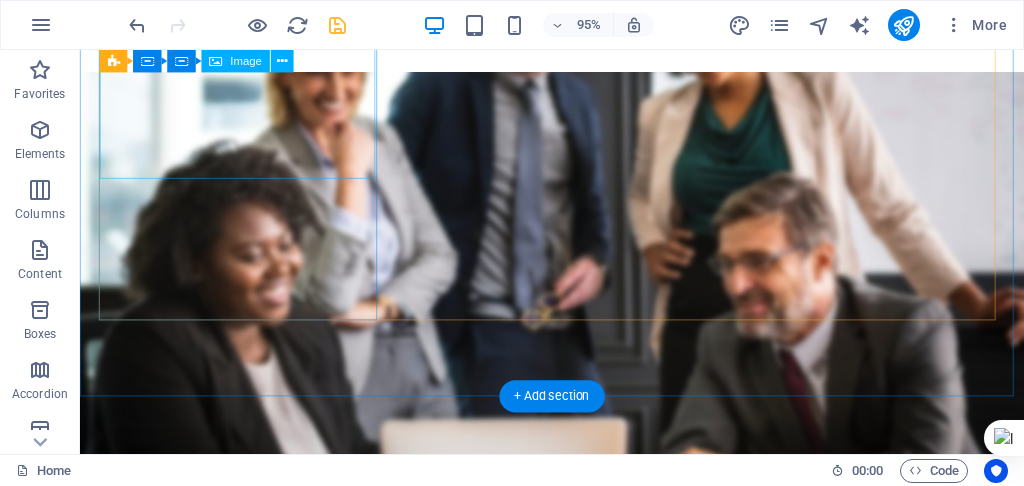 scroll, scrollTop: 2908, scrollLeft: 0, axis: vertical 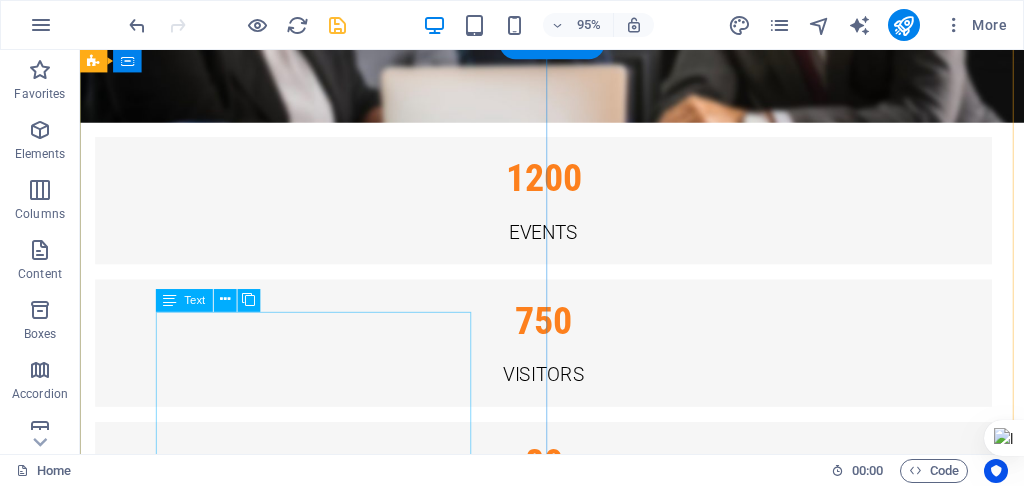 click on "This exciting event will be a first in Australia and provide a unique forum to share knowledge, experience and ideas to facilitate the development of projects and the all aspects of the design and development of industrial hemp projects.  Over 3 days we will cover :  INDUSTRIAL HEMP SUPPLY CHAIN   HEMP IN THE BUILT ENVIRONMENT  CARBON SEQUESTRATION & YOUR PROJECT  HEALING CARBON WOUNDS  REGENERATIVE AGRICULTURE   SUSTAINABLE CONSTRUCTION   INDUSTRY OPPORTUNITIES & INNOVATION   INTERNATIONAL RESEARCH   ADDRESSING THE CHALLENGES -PANEL" at bounding box center (577, 5868) 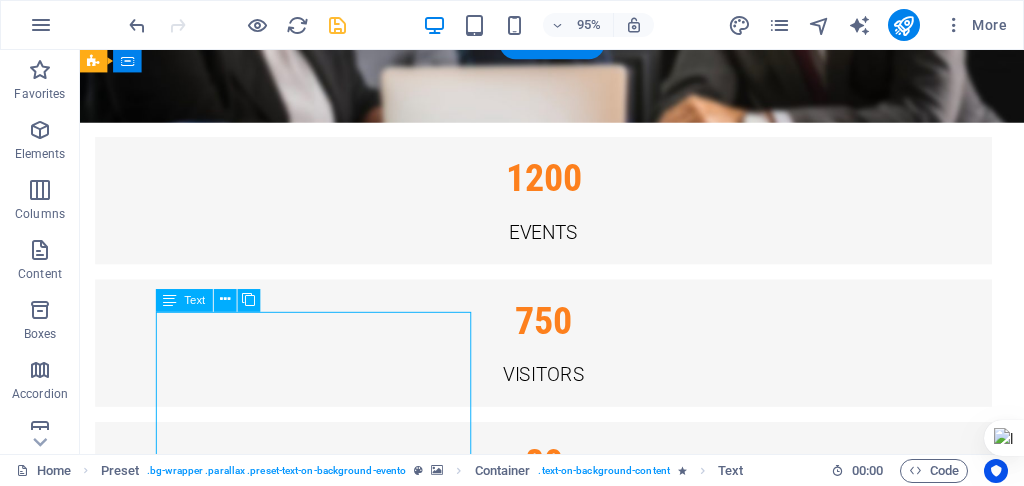 scroll, scrollTop: 3281, scrollLeft: 0, axis: vertical 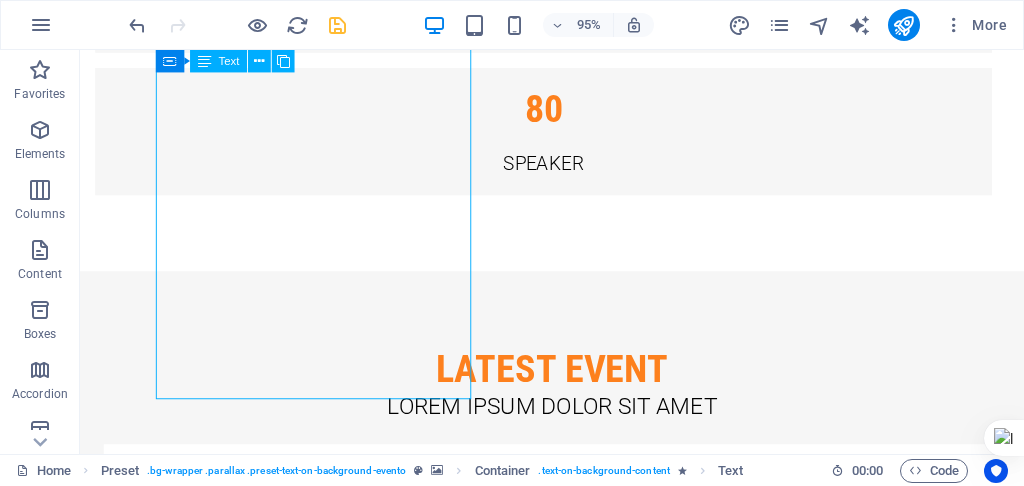 click on "This exciting event will be a first in Australia and provide a unique forum to share knowledge, experience and ideas to facilitate the development of projects and the all aspects of the design and development of industrial hemp projects.  Over 3 days we will cover :  INDUSTRIAL HEMP SUPPLY CHAIN   HEMP IN THE BUILT ENVIRONMENT  CARBON SEQUESTRATION & YOUR PROJECT  HEALING CARBON WOUNDS  REGENERATIVE AGRICULTURE   SUSTAINABLE CONSTRUCTION   INDUSTRY OPPORTUNITIES & INNOVATION   INTERNATIONAL RESEARCH   ADDRESSING THE CHALLENGES -PANEL" at bounding box center [577, 5495] 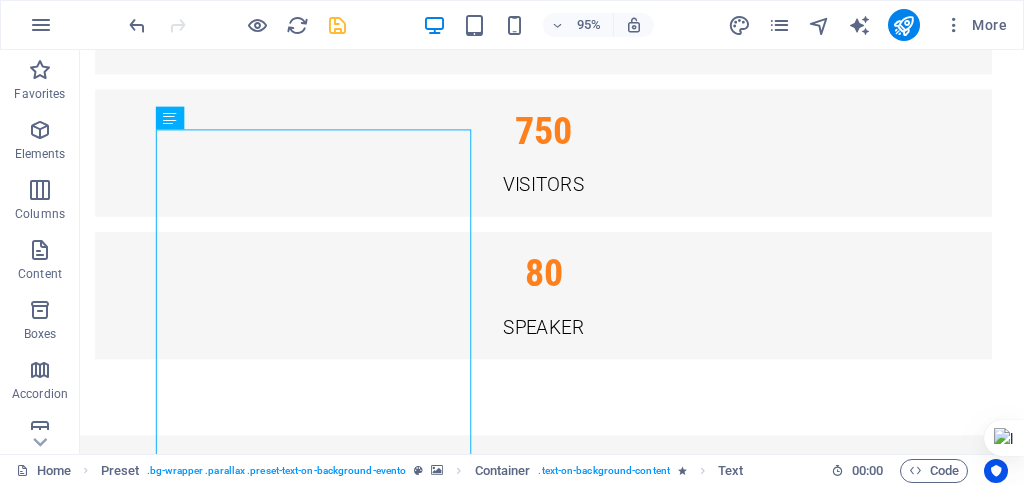 scroll, scrollTop: 3100, scrollLeft: 0, axis: vertical 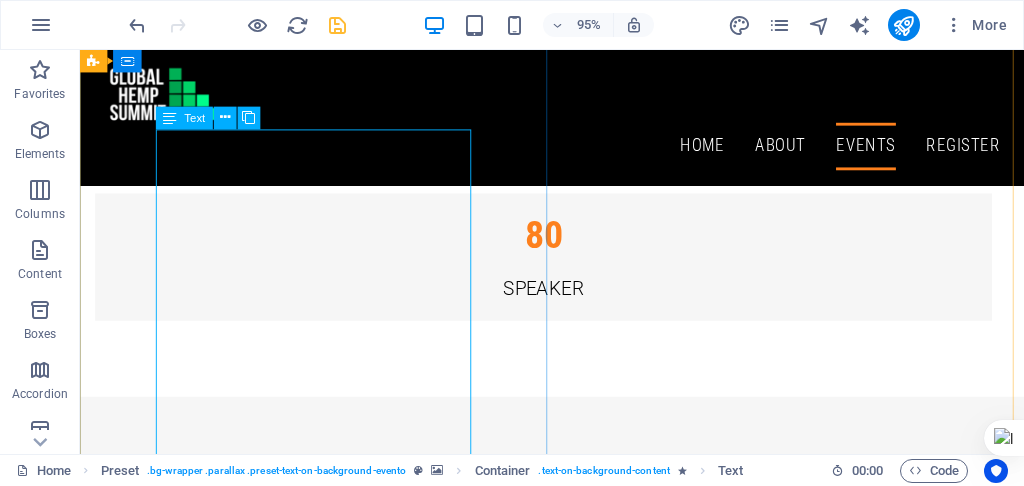 click on "This exciting event will be a first in Australia and provide a unique forum to share knowledge, experience and ideas to facilitate the development of projects and the all aspects of the design and development of industrial hemp projects.  Over 3 days we will cover :  INDUSTRIAL HEMP SUPPLY CHAIN   HEMP IN THE BUILT ENVIRONMENT  CARBON SEQUESTRATION & YOUR PROJECT  HEALING CARBON WOUNDS  REGENERATIVE AGRICULTURE   SUSTAINABLE CONSTRUCTION   INDUSTRY OPPORTUNITIES & INNOVATION   INTERNATIONAL RESEARCH   ADDRESSING THE CHALLENGES -PANEL" at bounding box center [577, 5626] 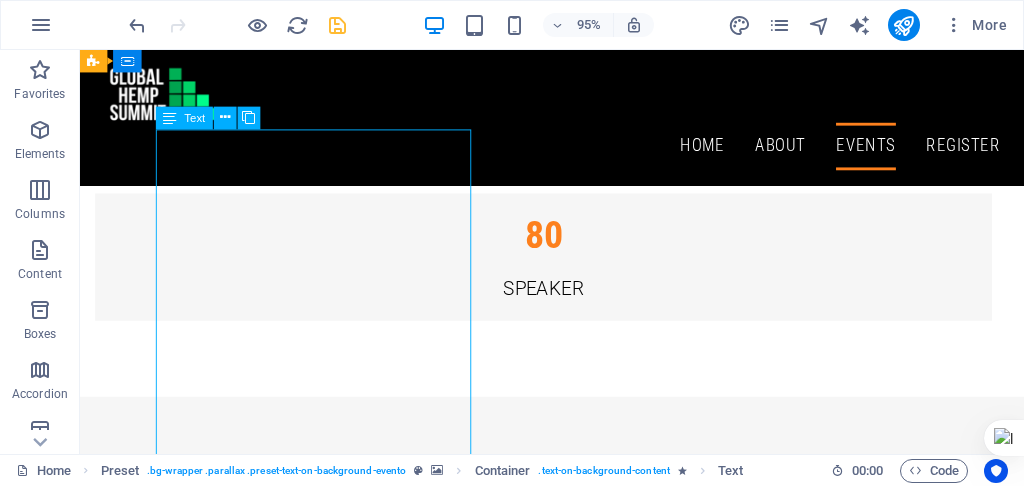click on "This exciting event will be a first in Australia and provide a unique forum to share knowledge, experience and ideas to facilitate the development of projects and the all aspects of the design and development of industrial hemp projects.  Over 3 days we will cover :  INDUSTRIAL HEMP SUPPLY CHAIN   HEMP IN THE BUILT ENVIRONMENT  CARBON SEQUESTRATION & YOUR PROJECT  HEALING CARBON WOUNDS  REGENERATIVE AGRICULTURE   SUSTAINABLE CONSTRUCTION   INDUSTRY OPPORTUNITIES & INNOVATION   INTERNATIONAL RESEARCH   ADDRESSING THE CHALLENGES -PANEL" at bounding box center [577, 5626] 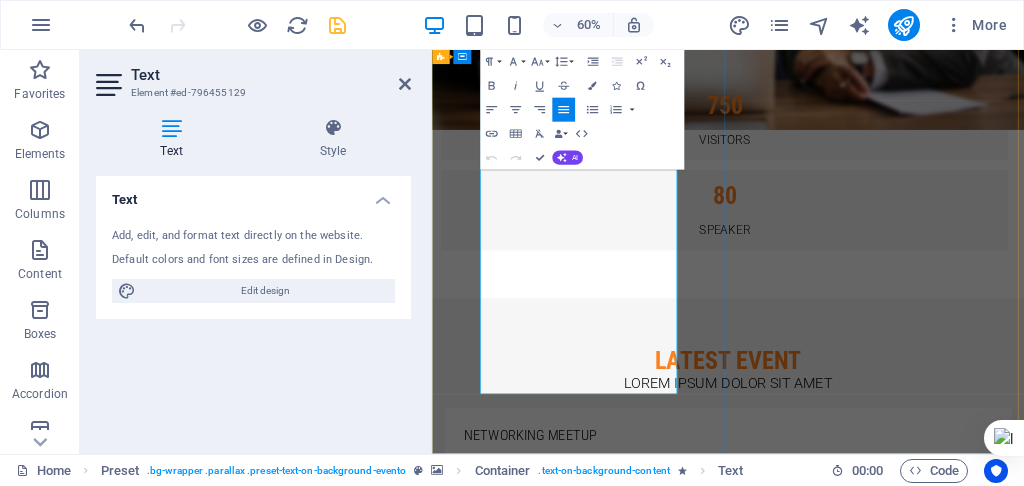 click on "HEMP IN THE BUILT ENVIRONMENT" at bounding box center (933, 5651) 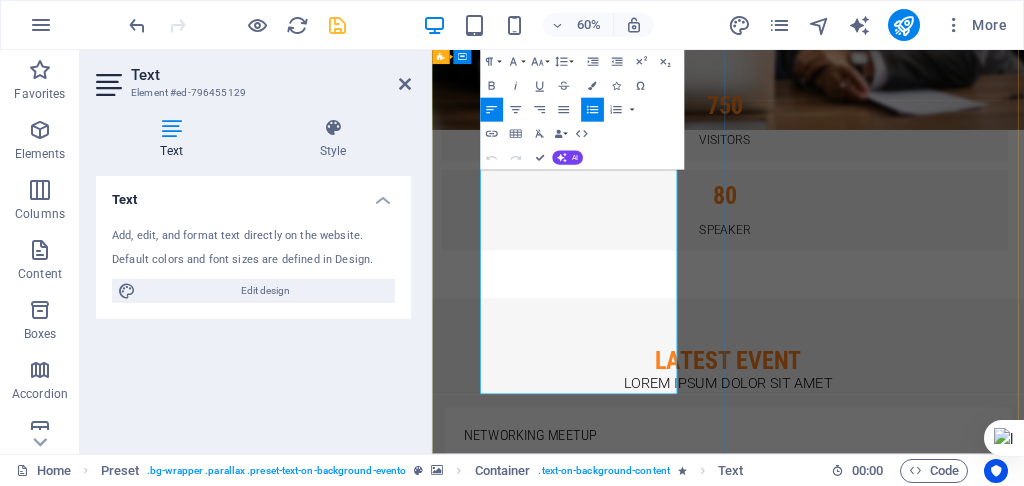 drag, startPoint x: 781, startPoint y: 345, endPoint x: 514, endPoint y: 358, distance: 267.31628 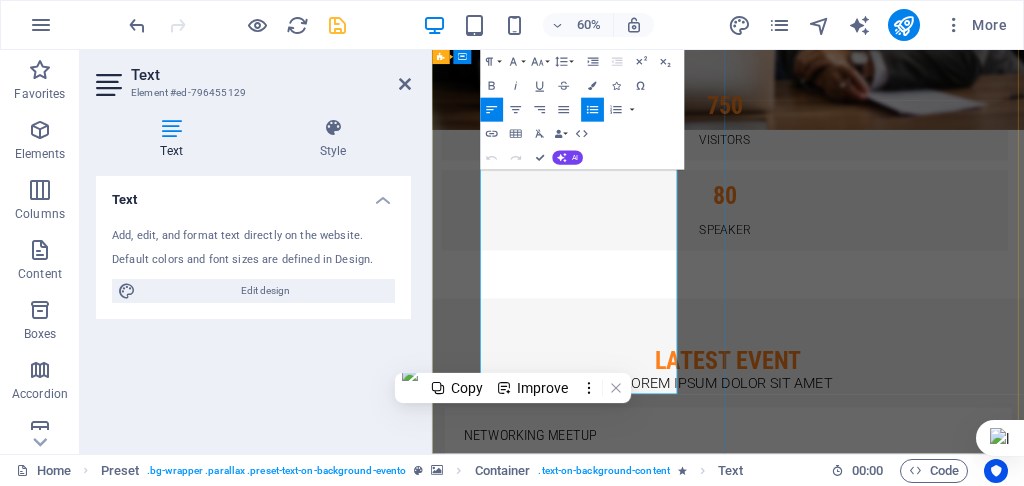 click on "HEMP IN THE BUILT ENVIRONMENT" at bounding box center [933, 5651] 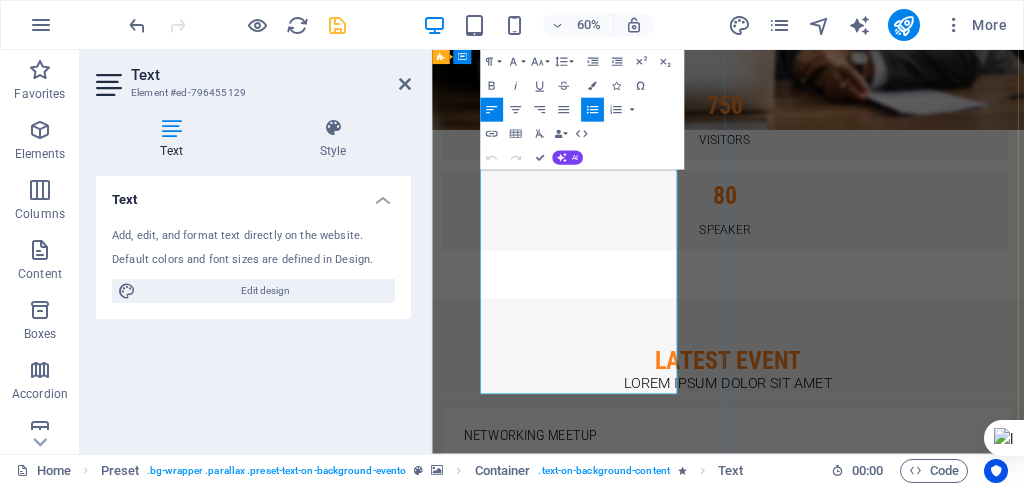 click on "INDUSTRIAL HEMP SUPPLY CHAIN   HEMP IN THE BUILT ENVIRONMENT  CARBON SEQUESTRATION & YOUR PROJECT  HEALING CARBON WOUNDS  REGENERATIVE AGRICULTURE   SUSTAINABLE CONSTRUCTION   INDUSTRY OPPORTUNITIES & INNOVATION   INTERNATIONAL RESEARCH   ADDRESSING THE CHALLENGES -PANEL" at bounding box center [925, 5727] 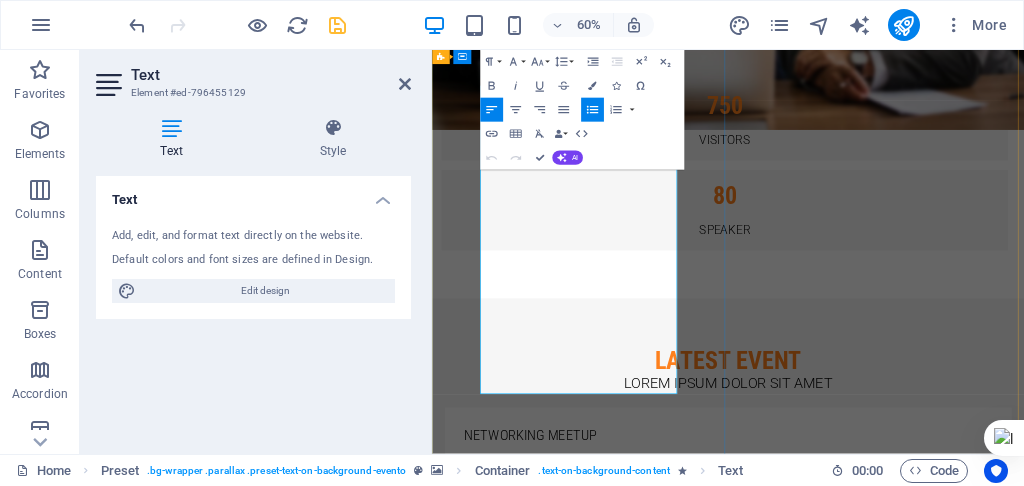 click on "HEMP IN THE BUILT ENVIRONMENT" at bounding box center (933, 5651) 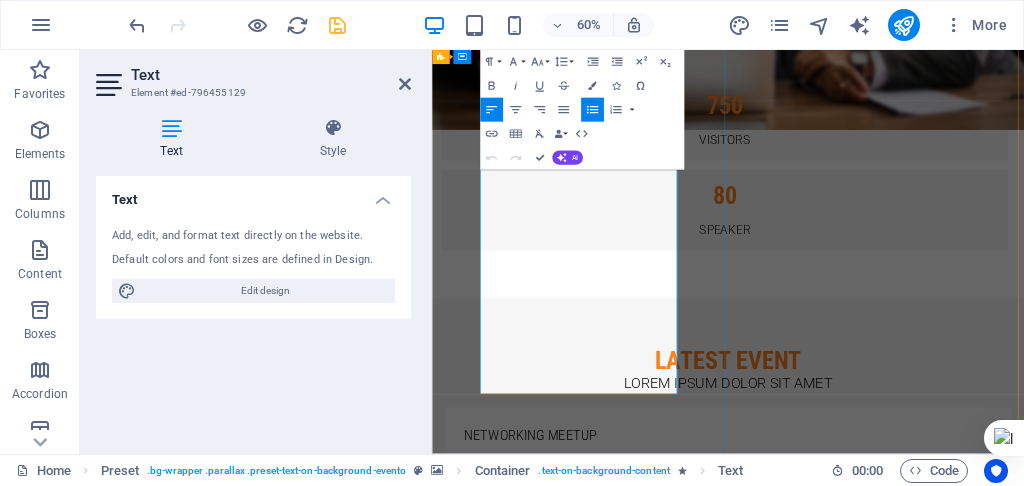 click on "INDUSTRIAL HEMP SUPPLY CHAIN   HEMP IN THE BUILT ENVIRONMENT  CARBON SEQUESTRATION & YOUR PROJECT  HEALING CARBON WOUNDS  REGENERATIVE AGRICULTURE   SUSTAINABLE CONSTRUCTION   INDUSTRY OPPORTUNITIES & INNOVATION   INTERNATIONAL RESEARCH   ADDRESSING THE CHALLENGES -PANEL" at bounding box center (925, 5727) 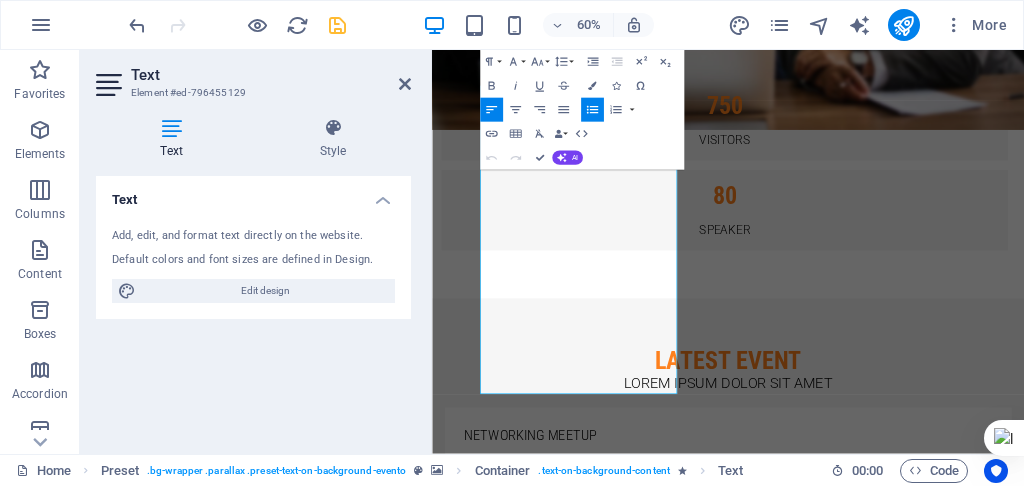click 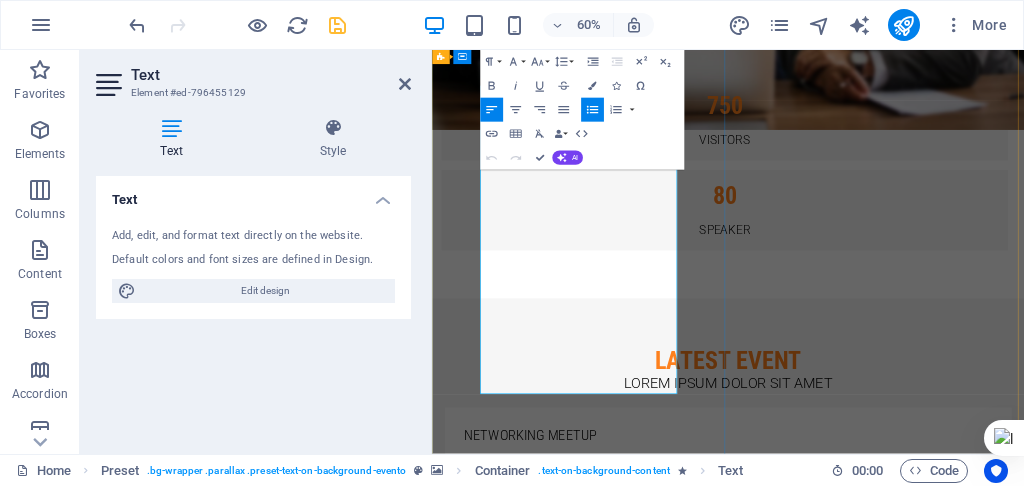 drag, startPoint x: 711, startPoint y: 333, endPoint x: 513, endPoint y: 350, distance: 198.72845 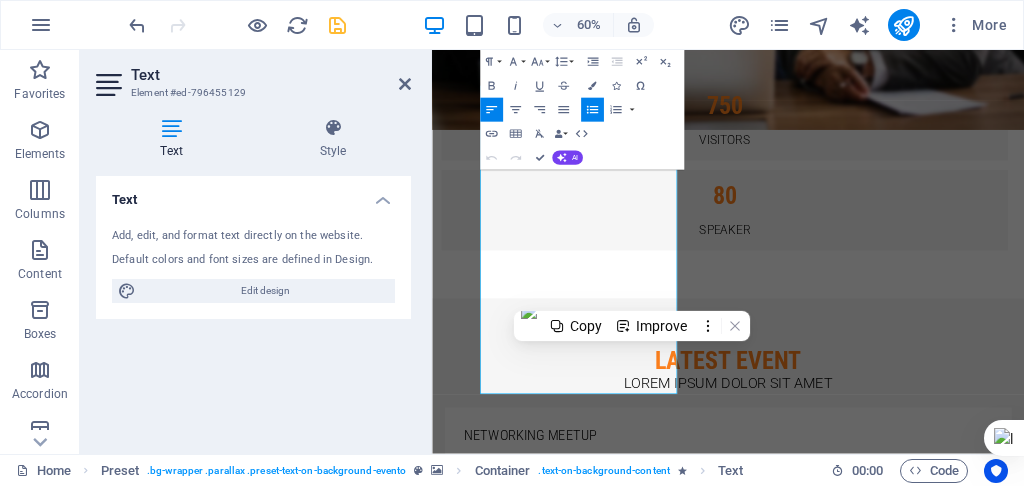 click 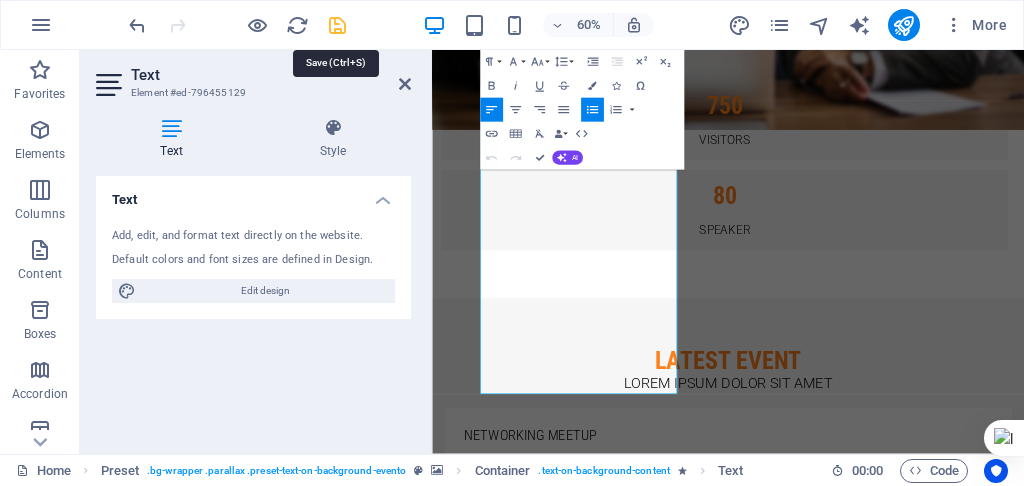 click at bounding box center (337, 25) 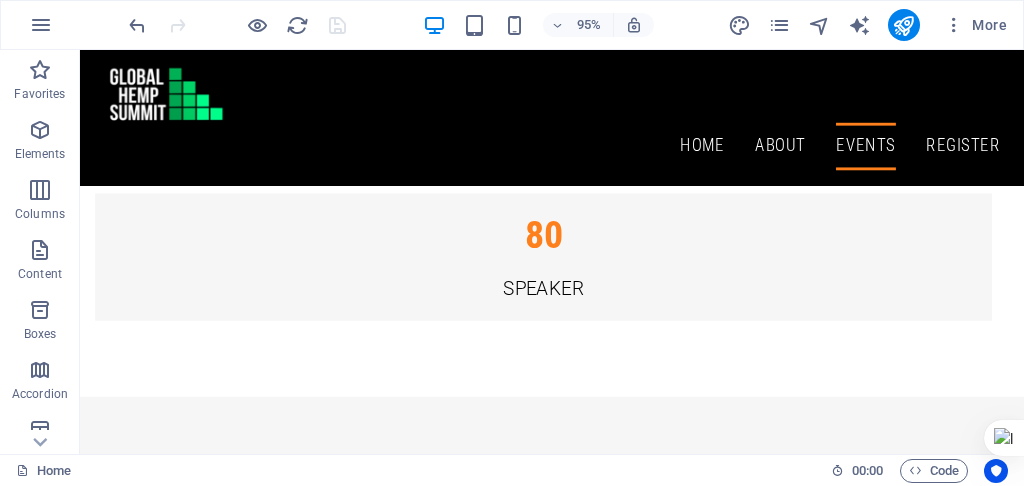 scroll, scrollTop: 2355, scrollLeft: 0, axis: vertical 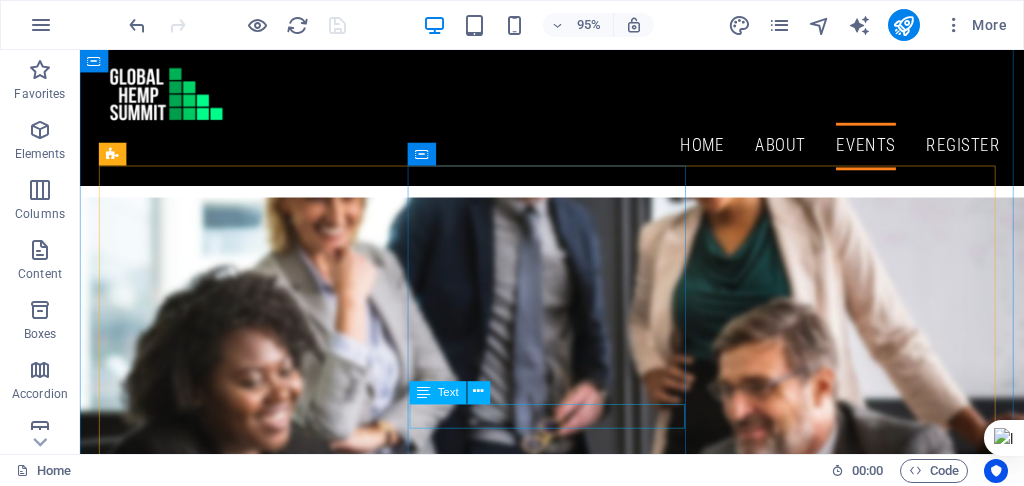 click on "December 11, 8am - 4 pm" at bounding box center [251, 4286] 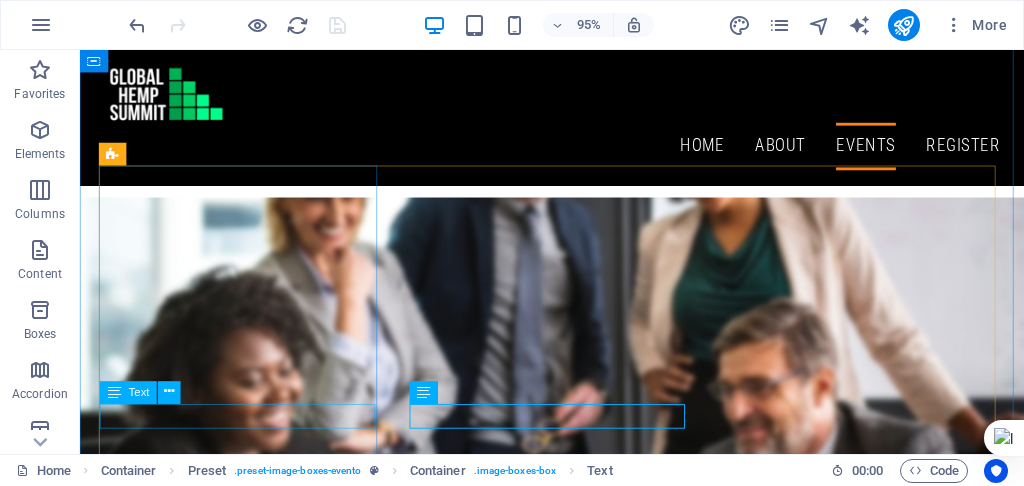 click on "December 10, 11:am - 12::pm" at bounding box center (251, 3367) 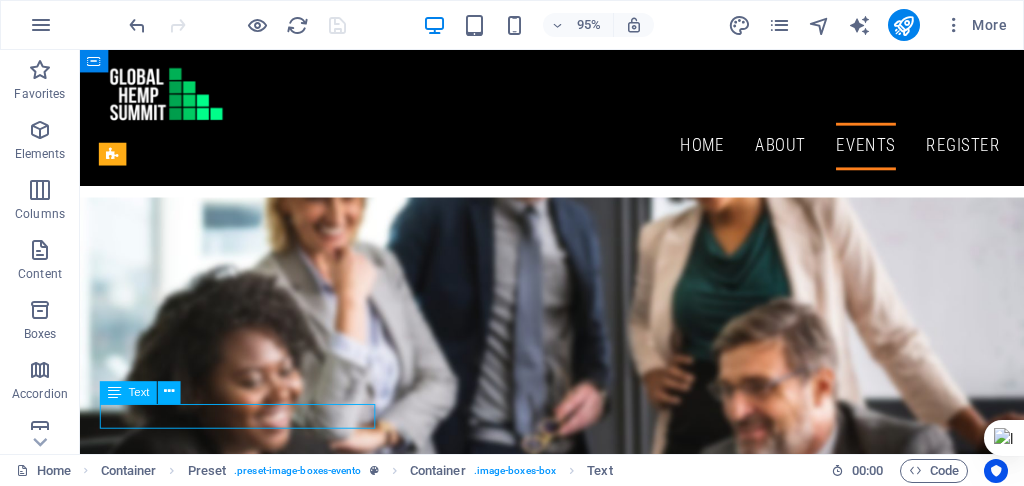 click on "December 10, 11:am - 12::pm" at bounding box center [251, 3367] 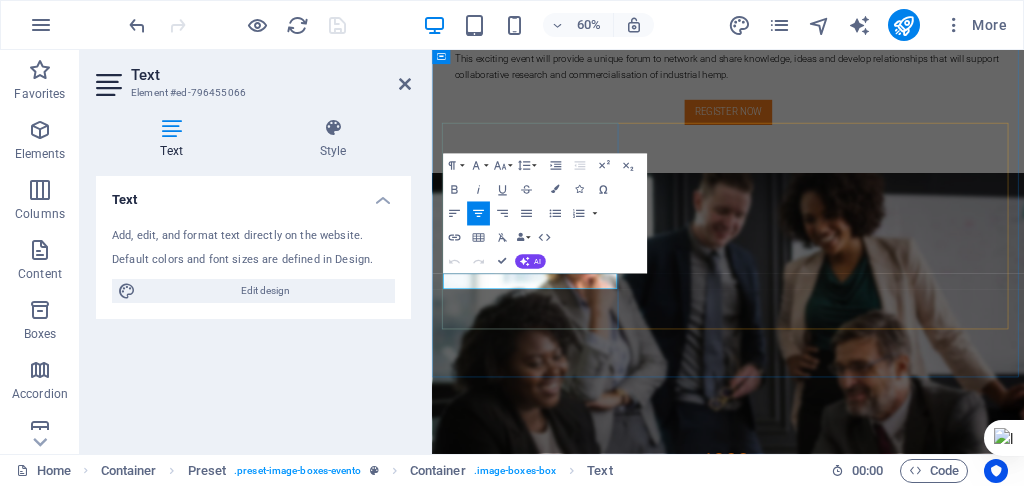 click on "December 10, 11:am - 12::pm" at bounding box center (600, 3417) 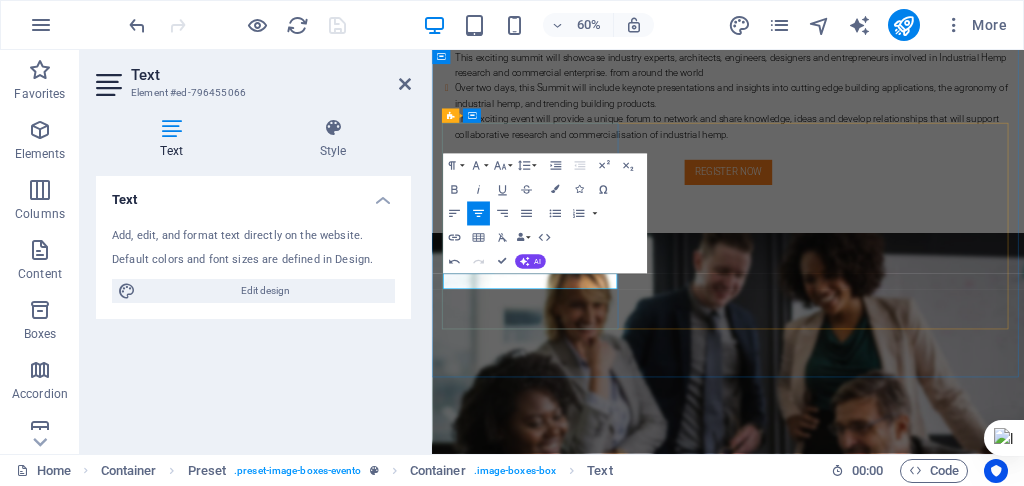 click on "December 10, 11am - 12::pm" at bounding box center [600, 3641] 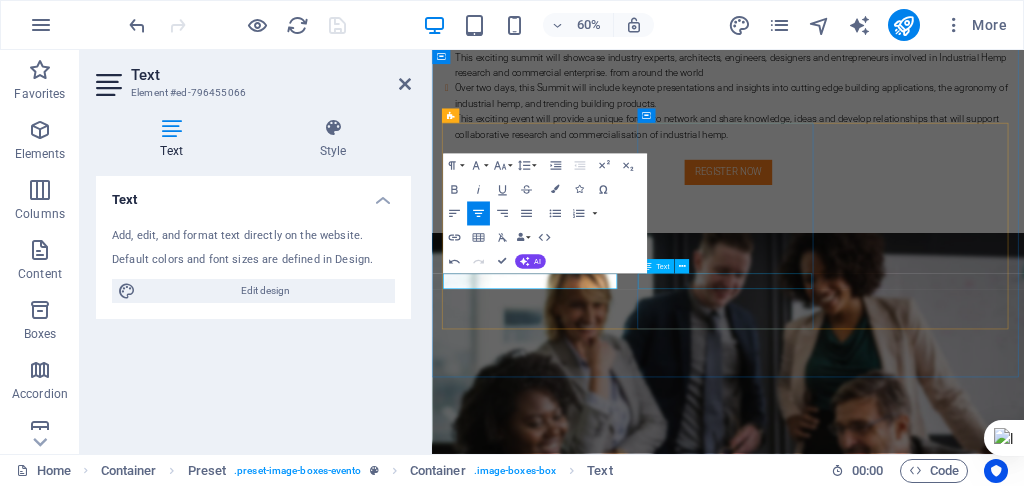 click on "December 11, 8am - 4 pm" at bounding box center [600, 4559] 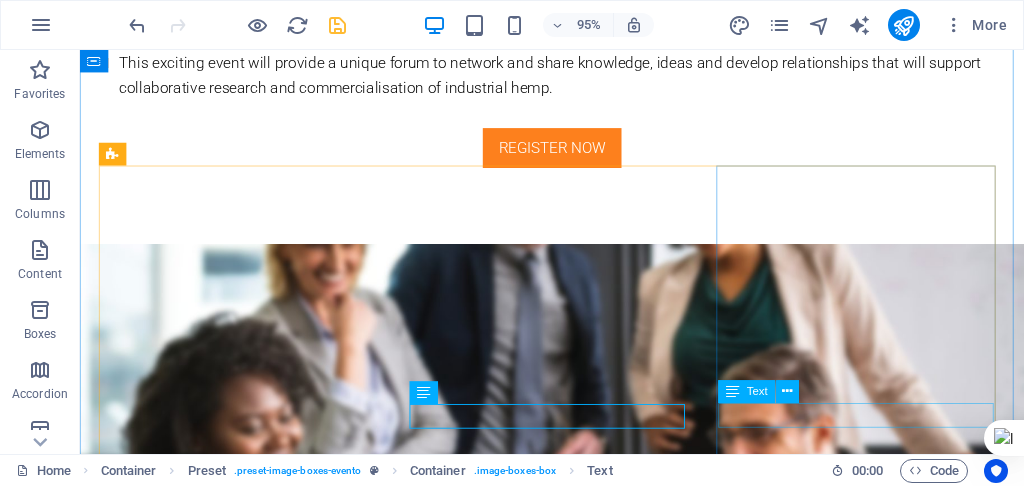 click on "December 12 8am - 4 pm" at bounding box center (251, 5254) 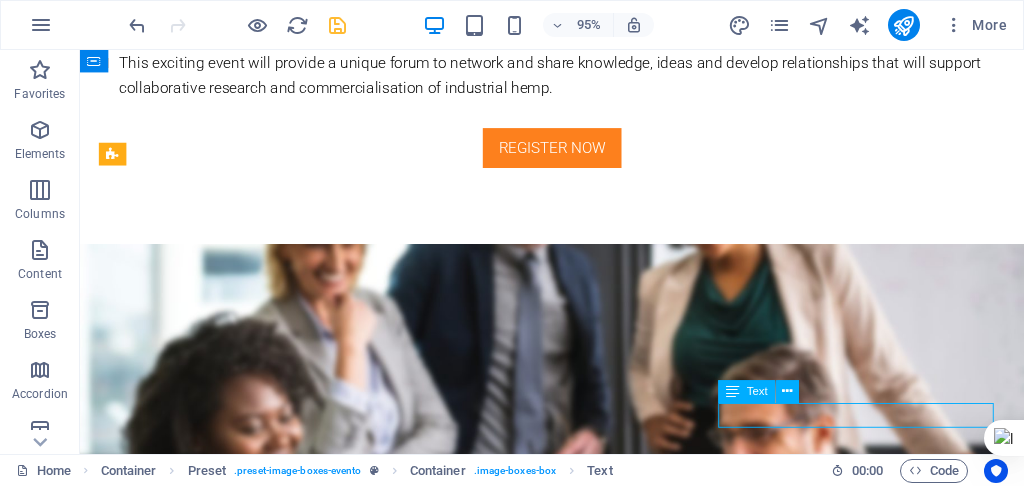click on "December 12 8am - 4 pm" at bounding box center [251, 5254] 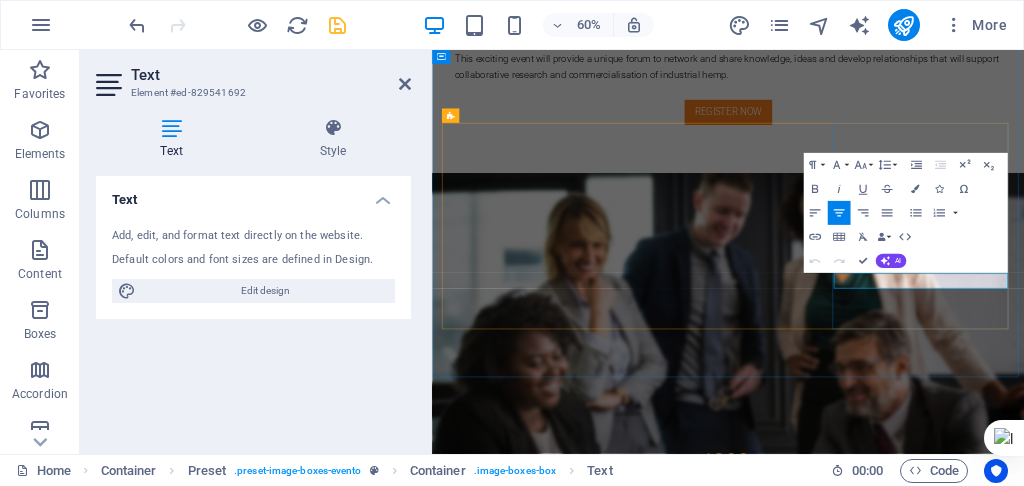 click on "December 12 8am - 4 pm" at bounding box center [600, 5254] 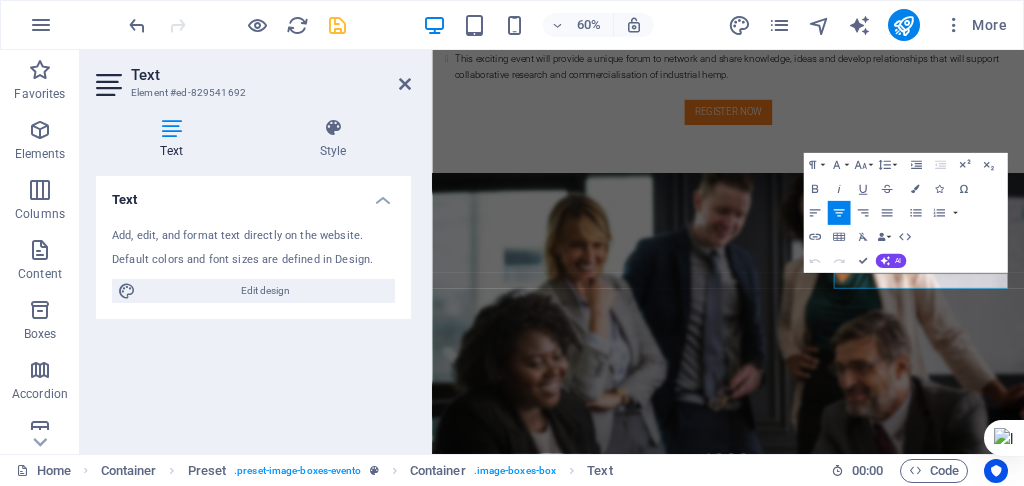 type 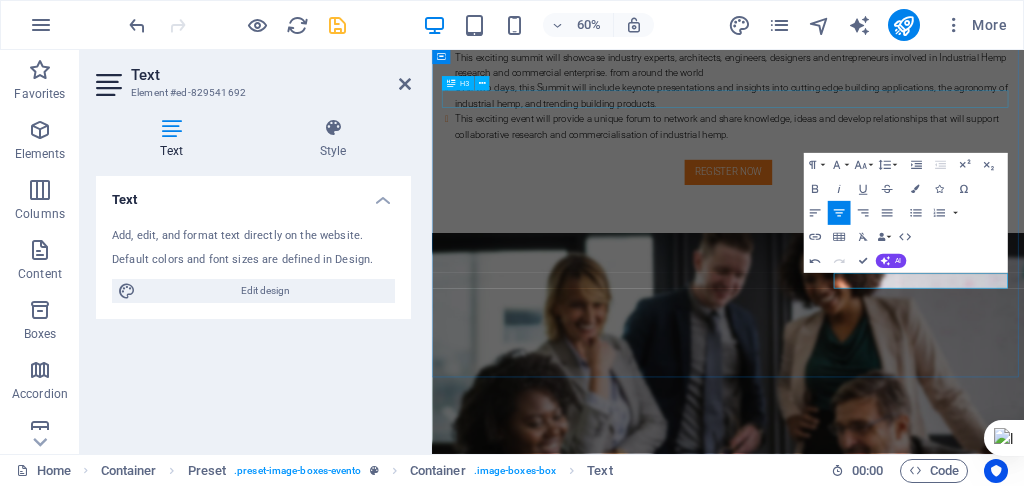 click on "The summit Details" at bounding box center (926, 2250) 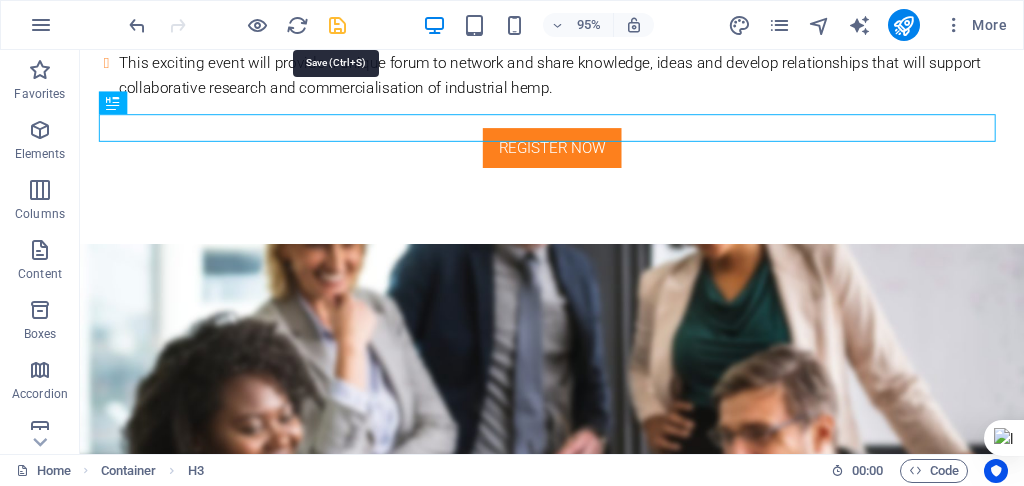 click at bounding box center (337, 25) 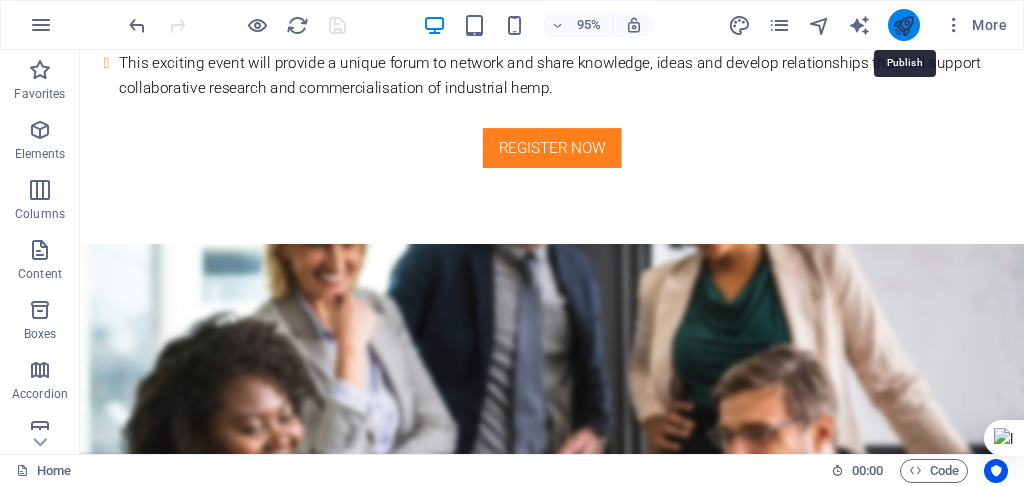 click at bounding box center [903, 25] 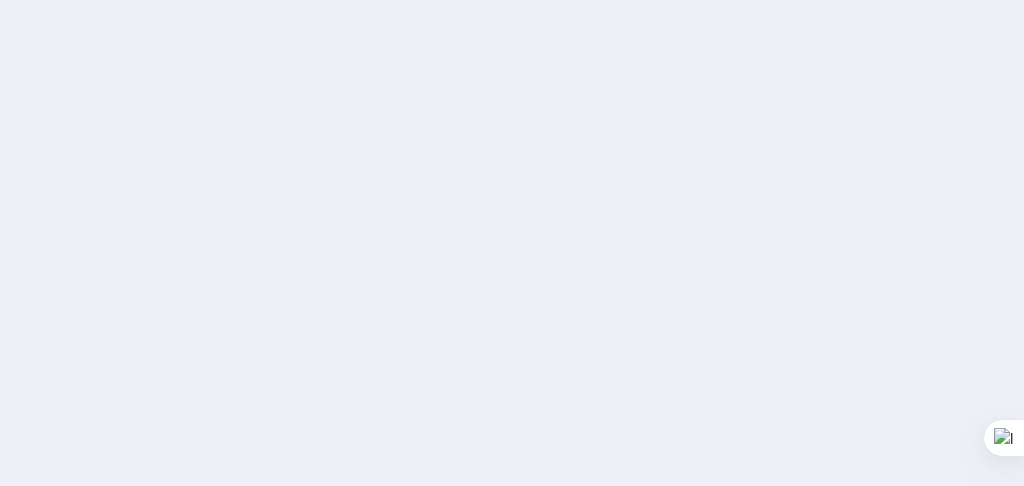 scroll, scrollTop: 0, scrollLeft: 0, axis: both 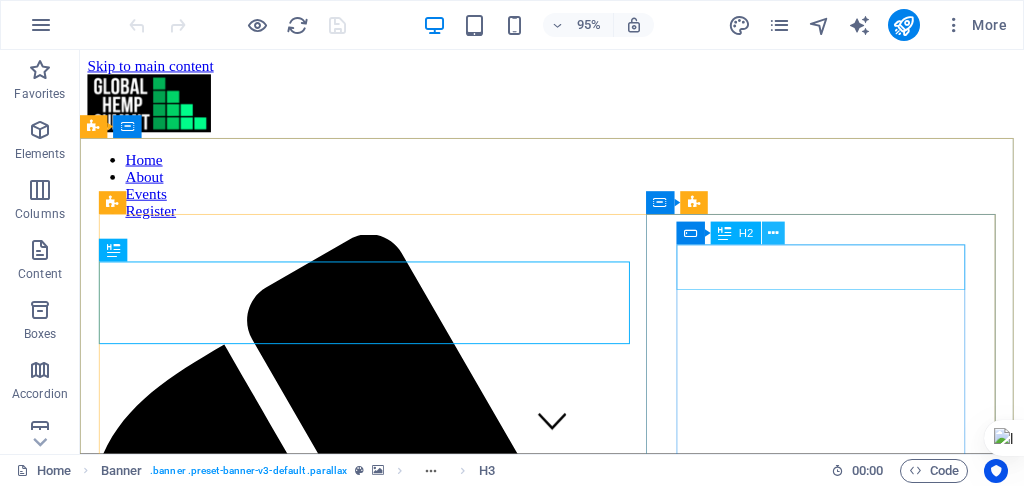 click at bounding box center (773, 233) 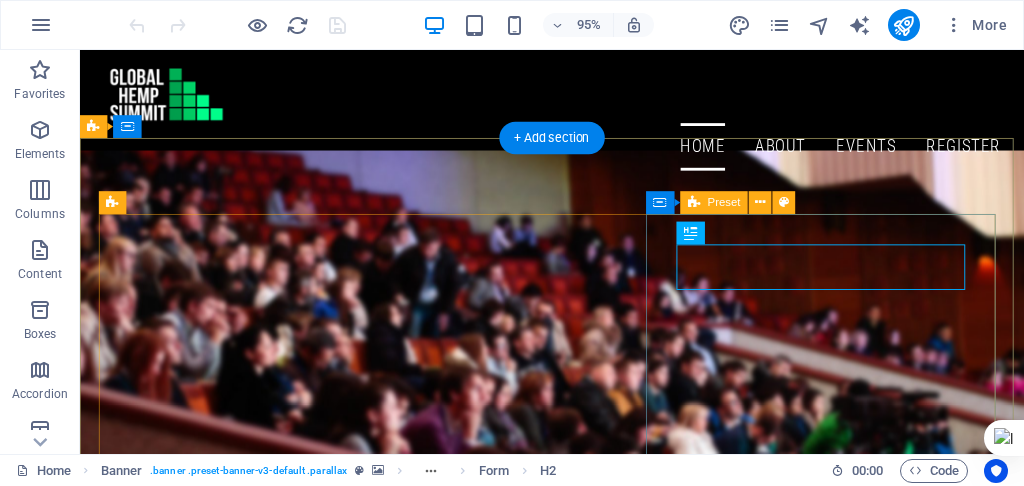 click on "Register Now Full Name : Mobile: Email:   I have read and understand the privacy policy. Unreadable? Load new Sign up" at bounding box center [577, 1292] 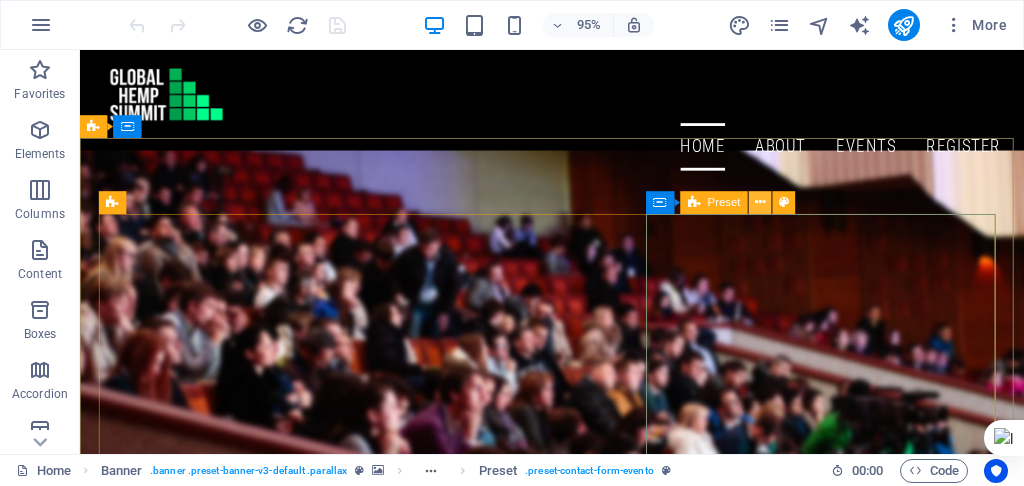 click at bounding box center (760, 203) 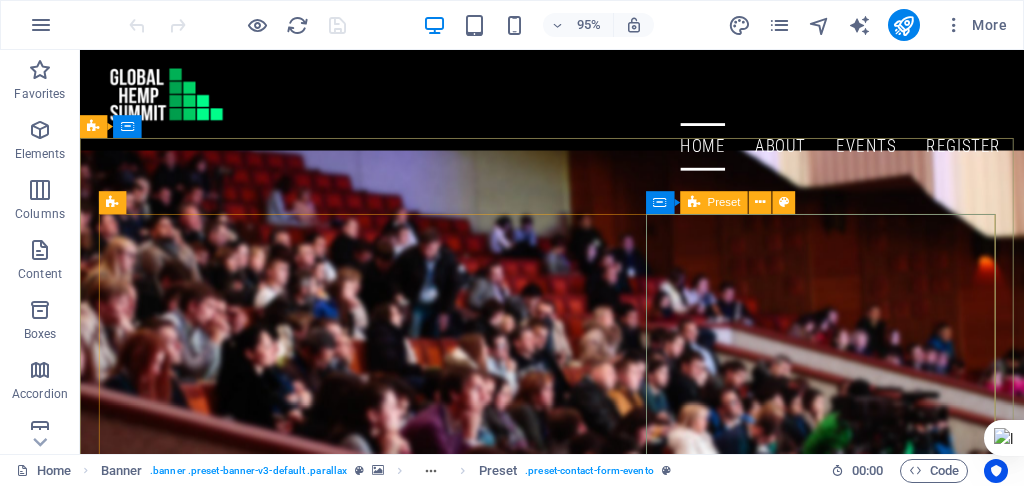click on "Preset" at bounding box center (724, 202) 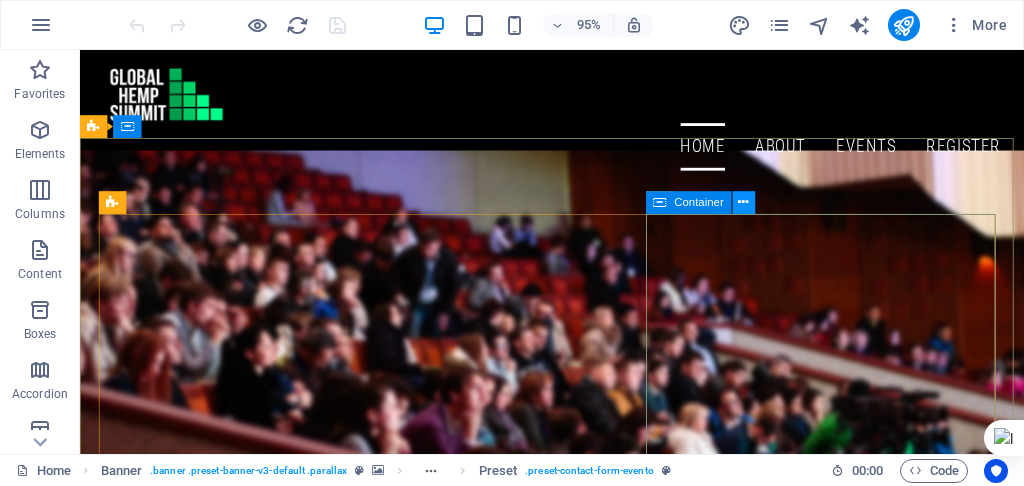 click at bounding box center [744, 203] 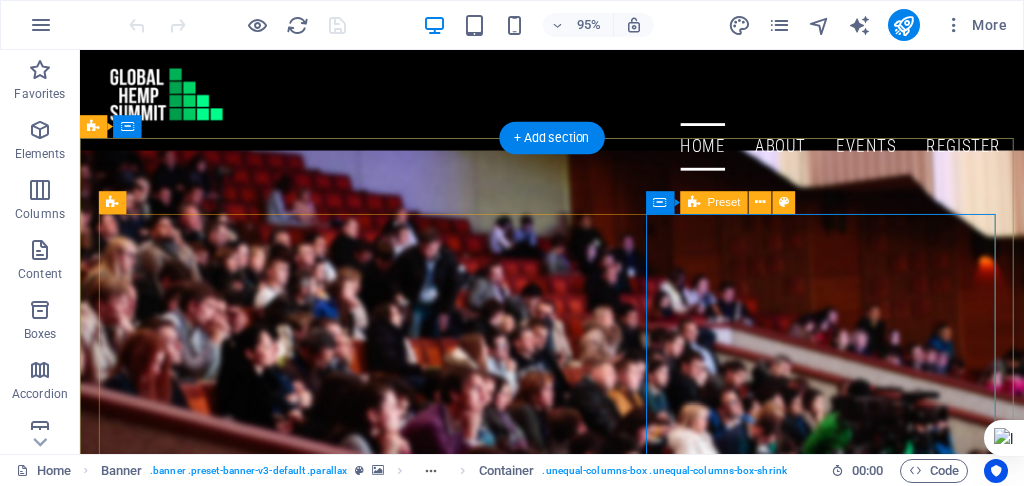 click on "Register Now Full Name : Mobile: Email:   I have read and understand the privacy policy. Unreadable? Load new Sign up" at bounding box center [577, 1292] 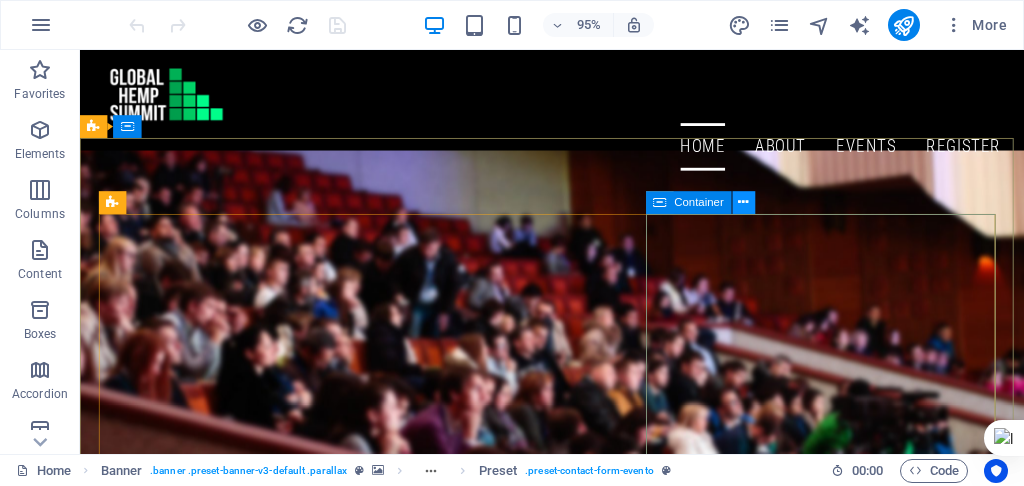 click at bounding box center (744, 203) 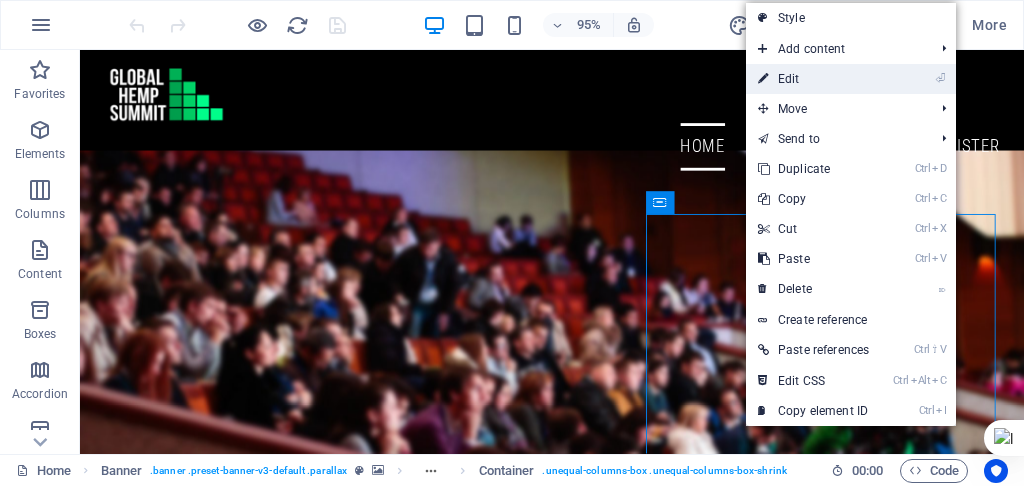 click on "⏎  Edit" at bounding box center [813, 79] 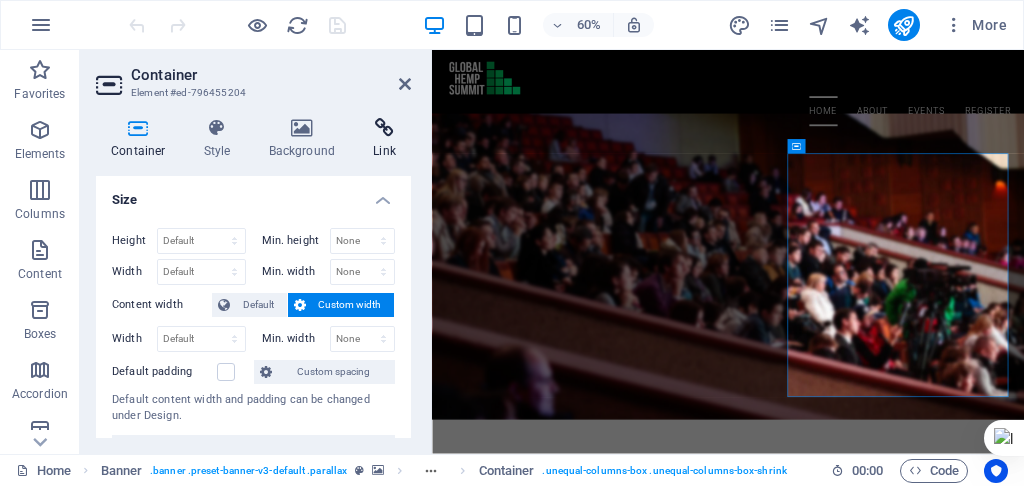 click on "Link" at bounding box center (384, 139) 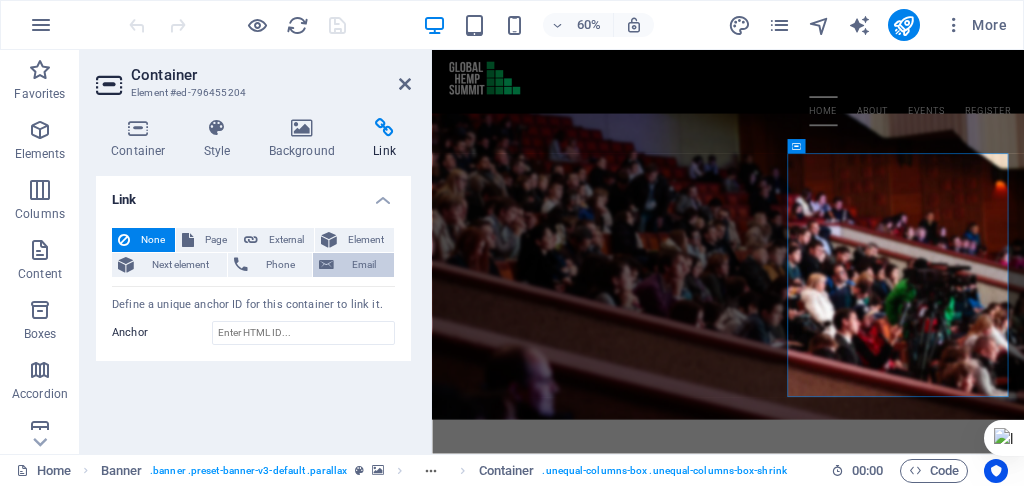 click on "Email" at bounding box center [364, 265] 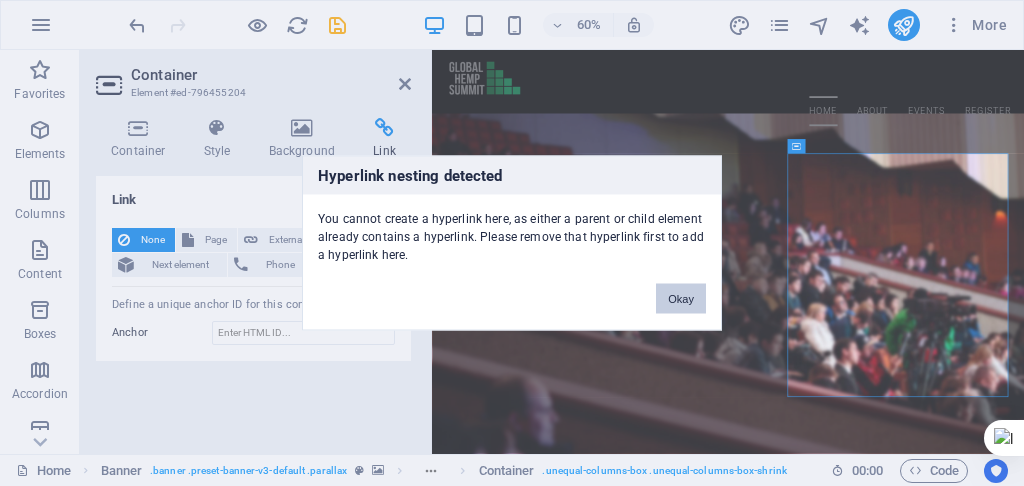 click on "Okay" at bounding box center [681, 299] 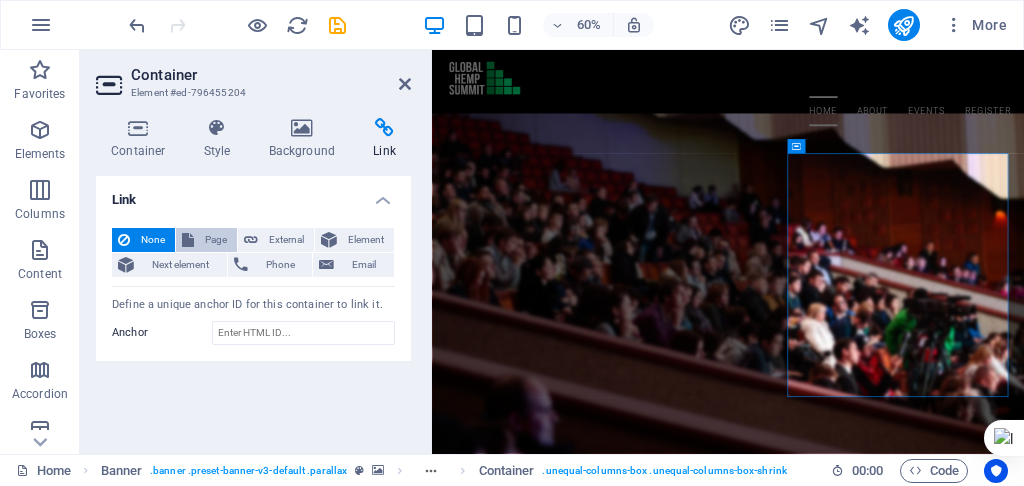 click on "Page" at bounding box center [215, 240] 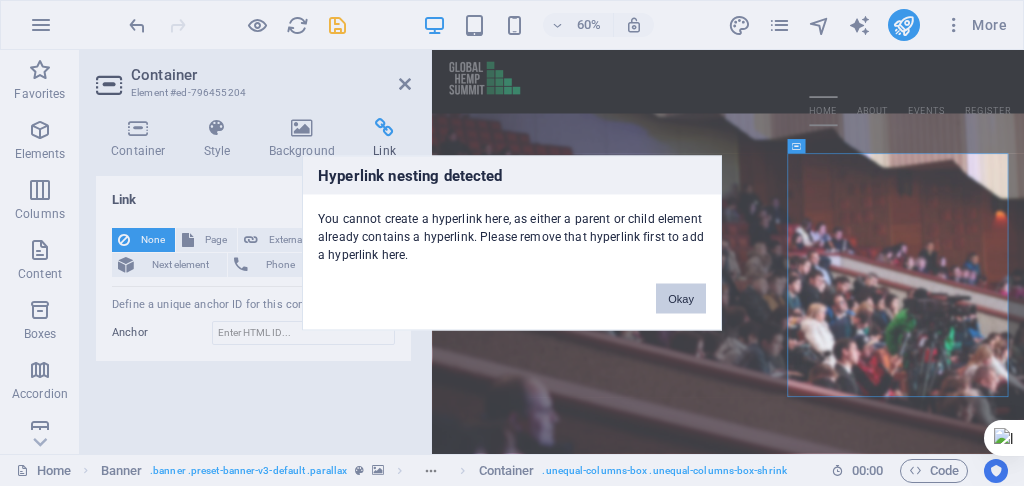 click on "Okay" at bounding box center [681, 299] 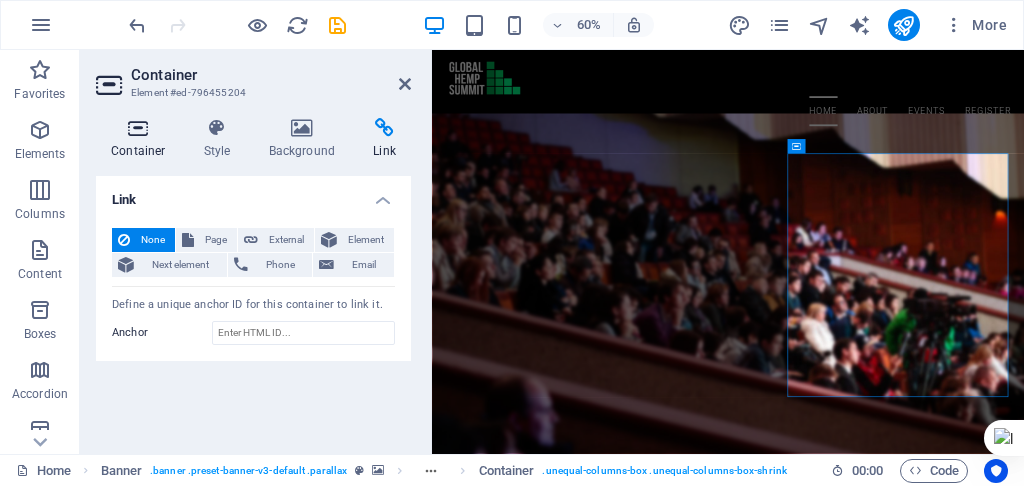click on "Container" at bounding box center (142, 139) 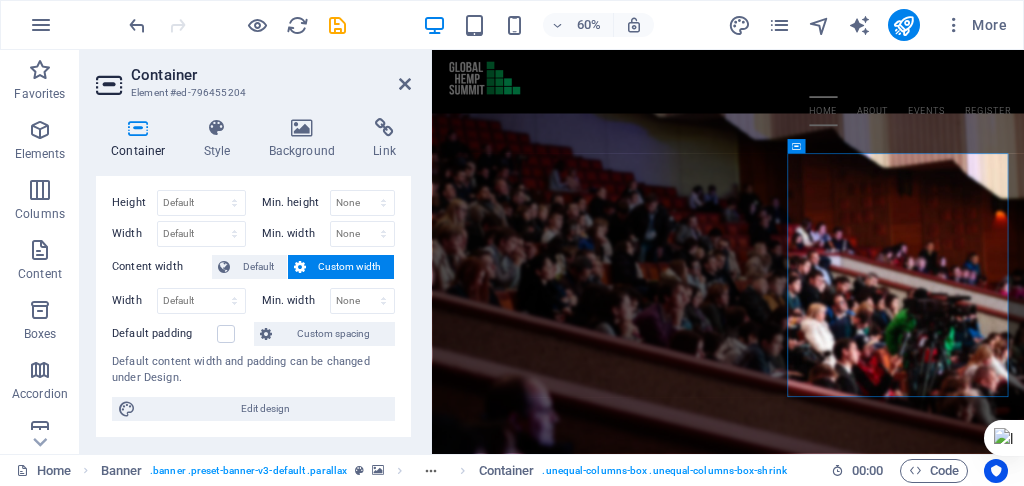 scroll, scrollTop: 0, scrollLeft: 0, axis: both 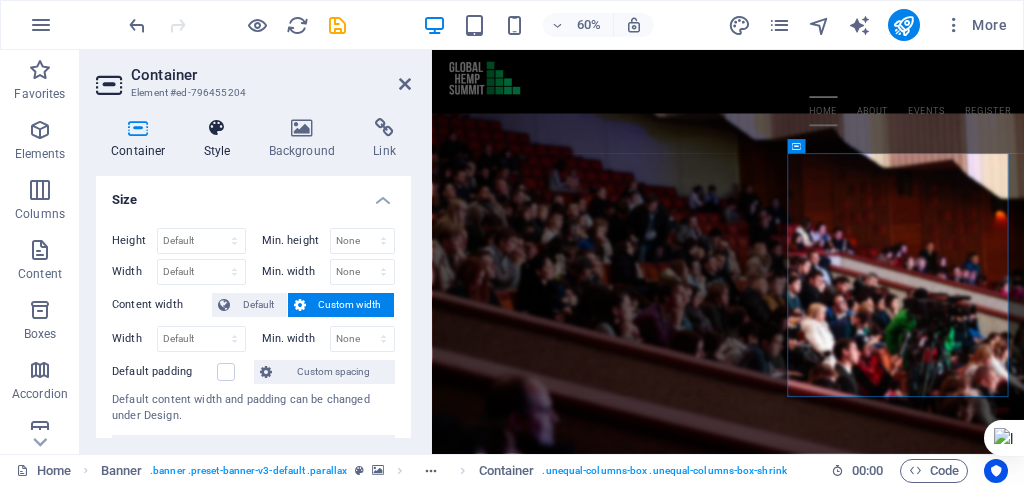 click on "Style" at bounding box center (221, 139) 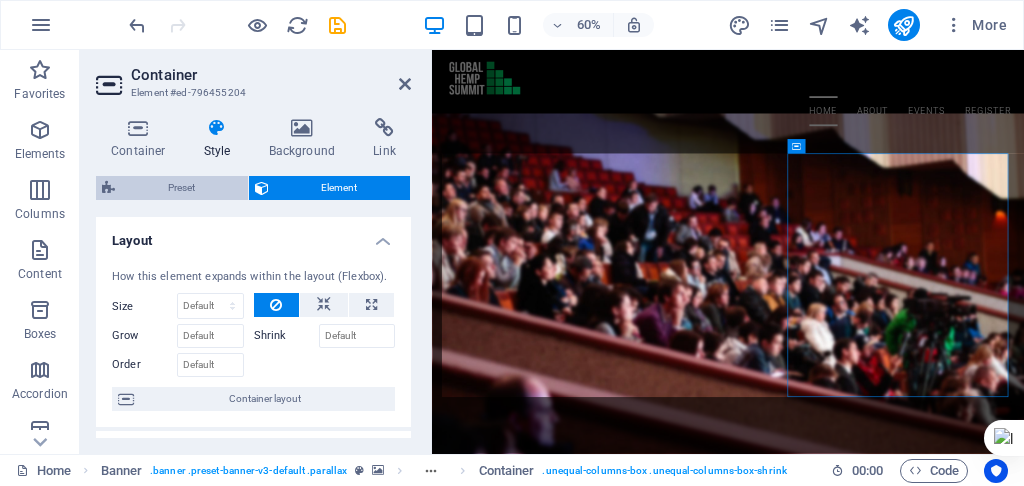 click on "Preset" at bounding box center (181, 188) 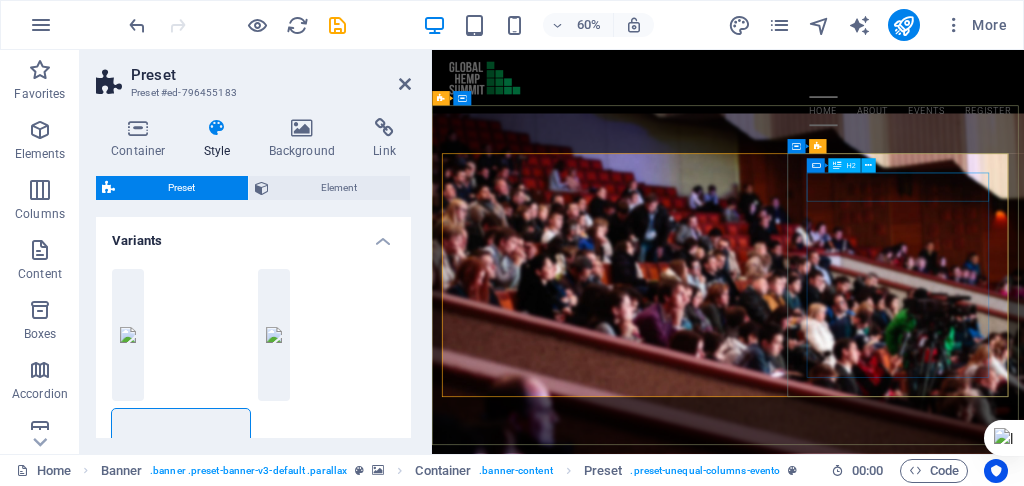 click on "Register Now" at bounding box center (926, 1255) 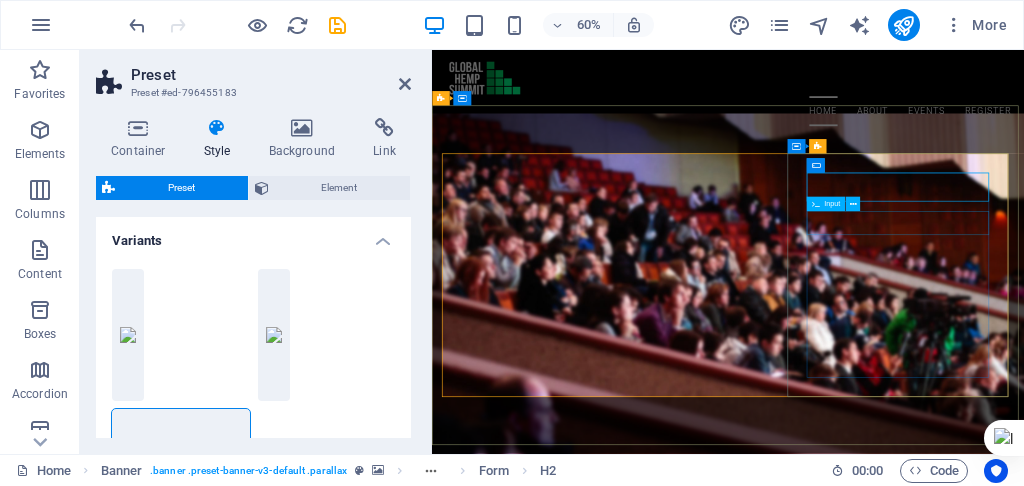click on "Full Name :" at bounding box center (593, 1316) 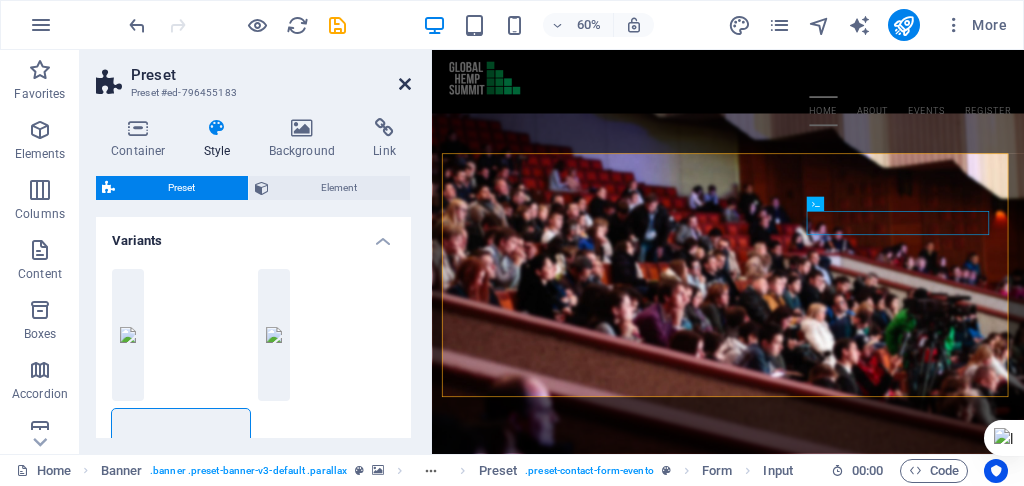 drag, startPoint x: 409, startPoint y: 83, endPoint x: 345, endPoint y: 35, distance: 80 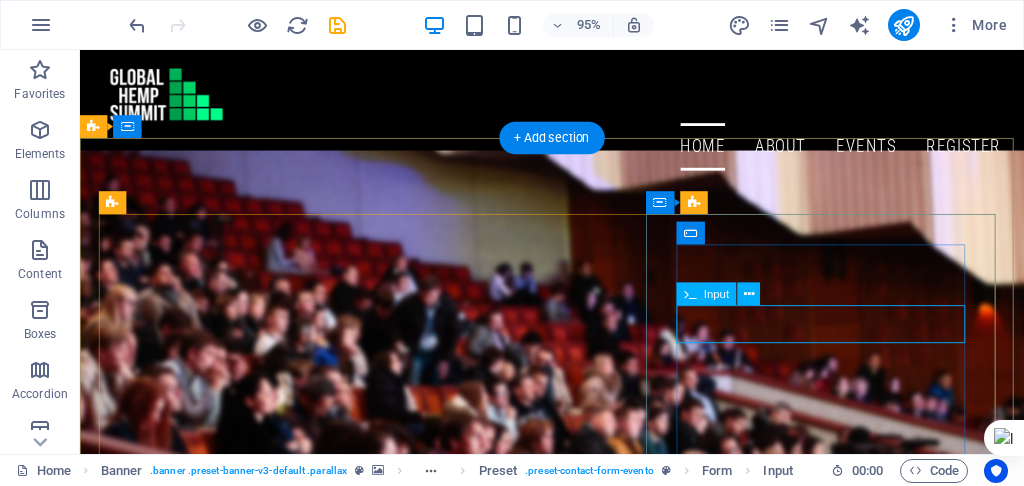 click on "Full Name :" at bounding box center [577, 1316] 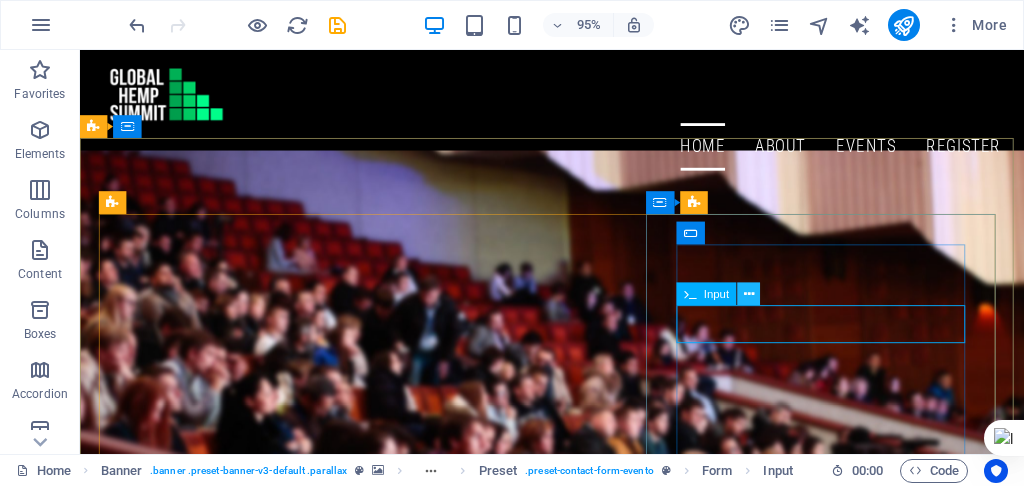 click at bounding box center [749, 294] 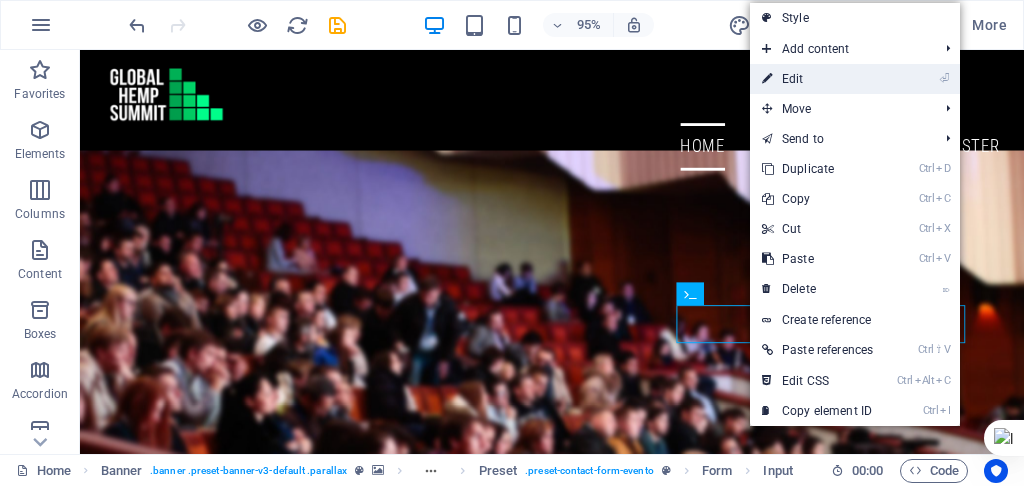 click on "⏎  Edit" at bounding box center (817, 79) 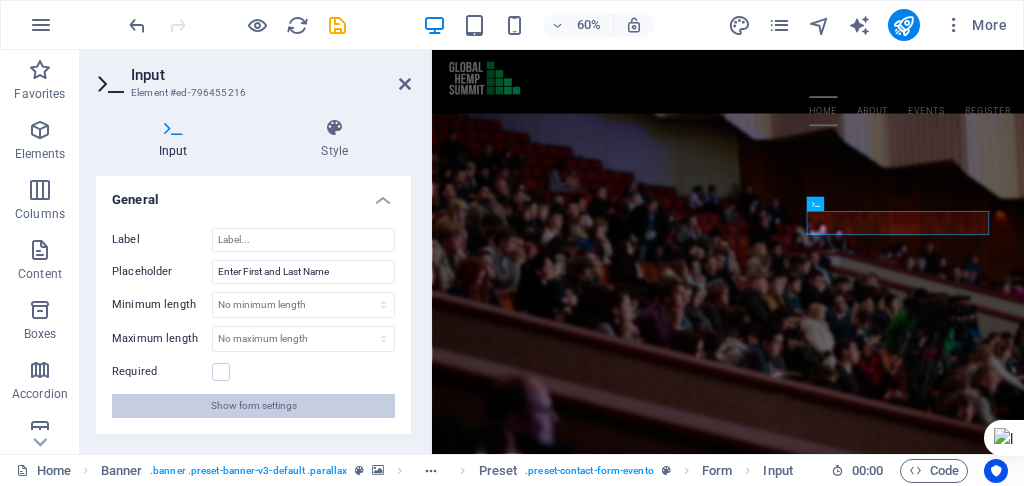 click on "Show form settings" at bounding box center (254, 406) 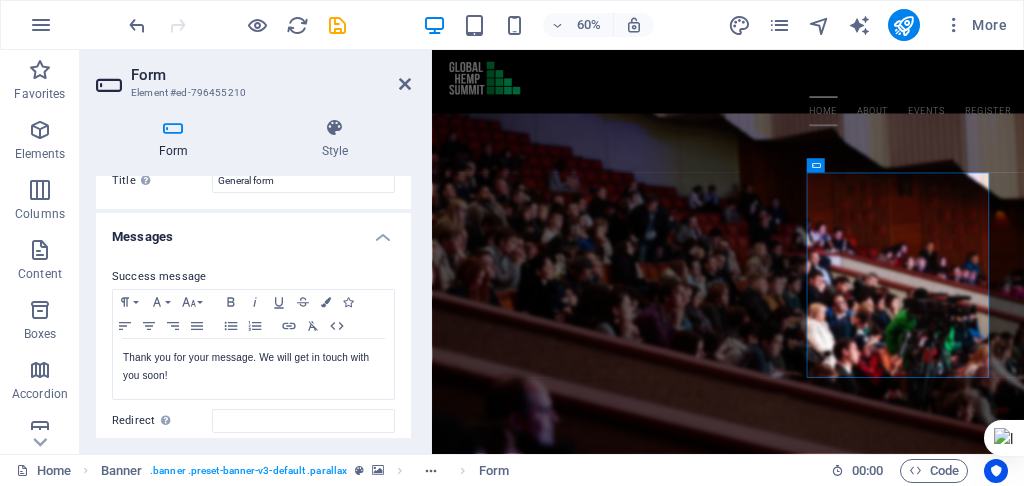 scroll, scrollTop: 0, scrollLeft: 0, axis: both 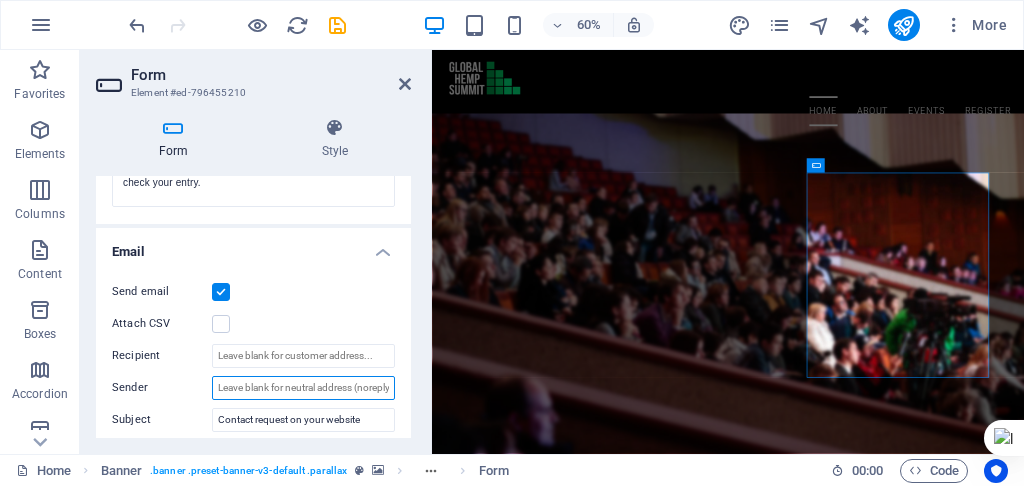 click on "Sender" at bounding box center (303, 388) 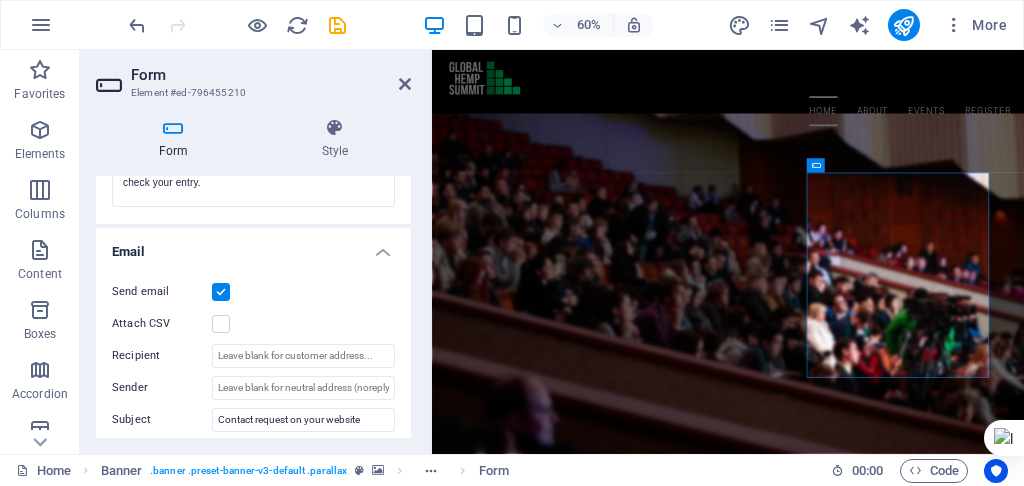 click on "General Title Define a name for the form. General form Messages Success message Paragraph Format Normal Heading 1 Heading 2 Heading 3 Heading 4 Heading 5 Heading 6 Code Font Family Arial Georgia Impact Tahoma Times New Roman Verdana Font Size 8 9 10 11 12 14 18 24 30 36 48 60 72 96 Bold Italic Underline Strikethrough Colors Icons Align Left Align Center Align Right Align Justify Unordered List Ordered List Insert Link Clear Formatting HTML Thank you for your message. We will get in touch with you soon! Shown after form was submitted successfully... Redirect Define a redirect target upon successful form submission; for example, a success page. Webhook A webhook is a push notification from this form to another server. Every time someone submits this form, the data will be pushed to your server.  Error message Paragraph Format Normal Heading 1 Heading 2 Heading 3 Heading 4 Heading 5 Heading 6 Code Font Family Arial Georgia Impact Tahoma Times New Roman Verdana Font Size 8 9 10 11 12 14 18 24 30 36 48 60 72 96 8" at bounding box center [253, 307] 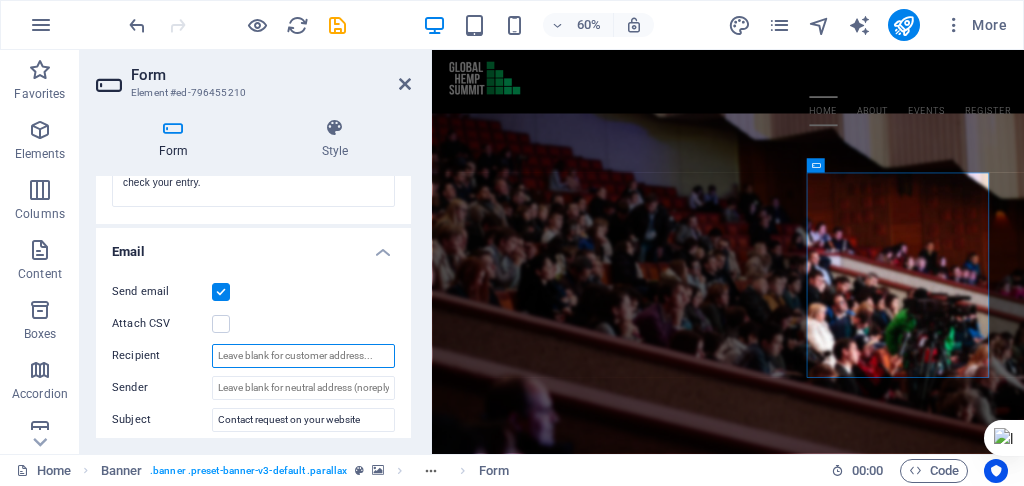 click on "Recipient" at bounding box center (303, 356) 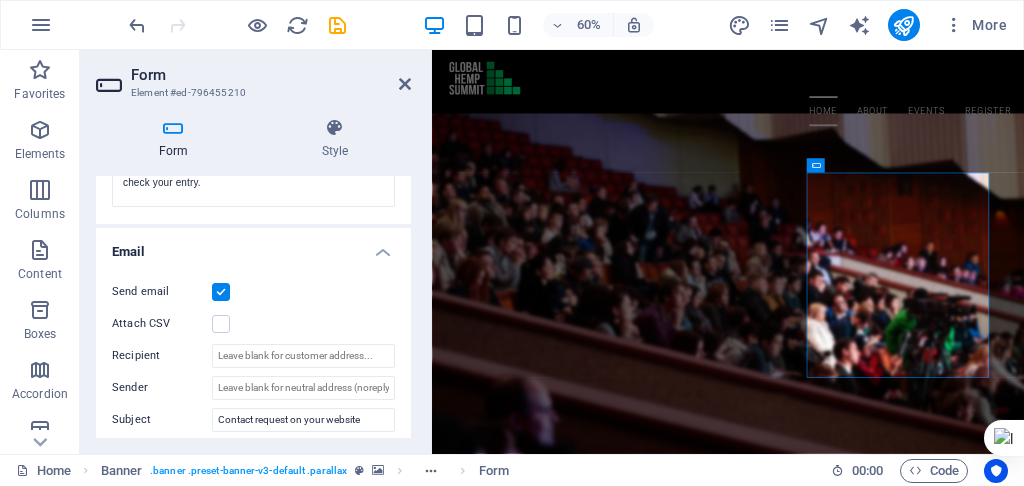 drag, startPoint x: 411, startPoint y: 310, endPoint x: 410, endPoint y: 328, distance: 18.027756 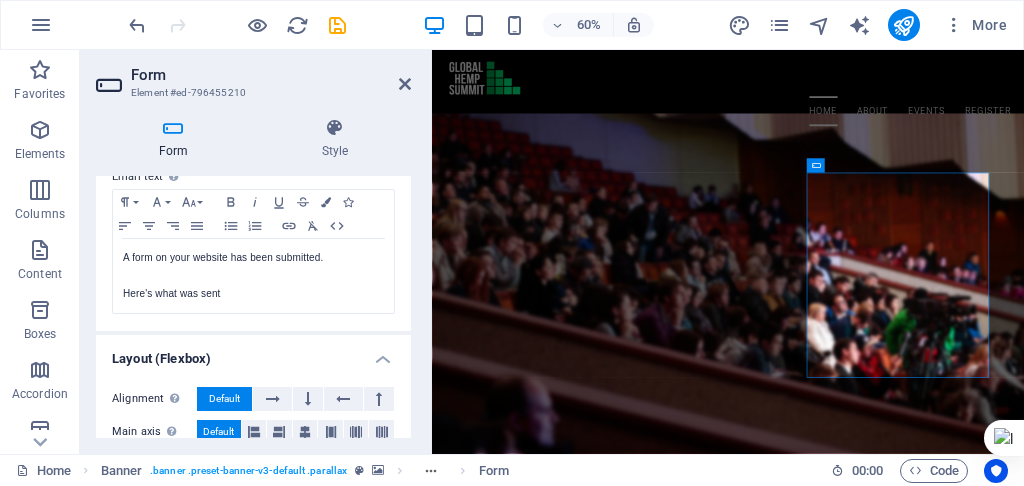 scroll, scrollTop: 736, scrollLeft: 0, axis: vertical 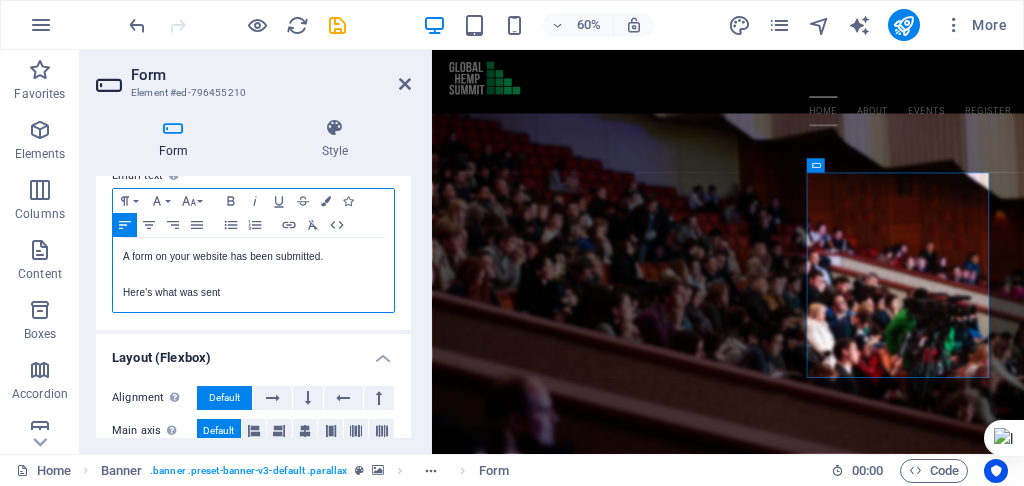 click on "Here's what was sent" at bounding box center [253, 293] 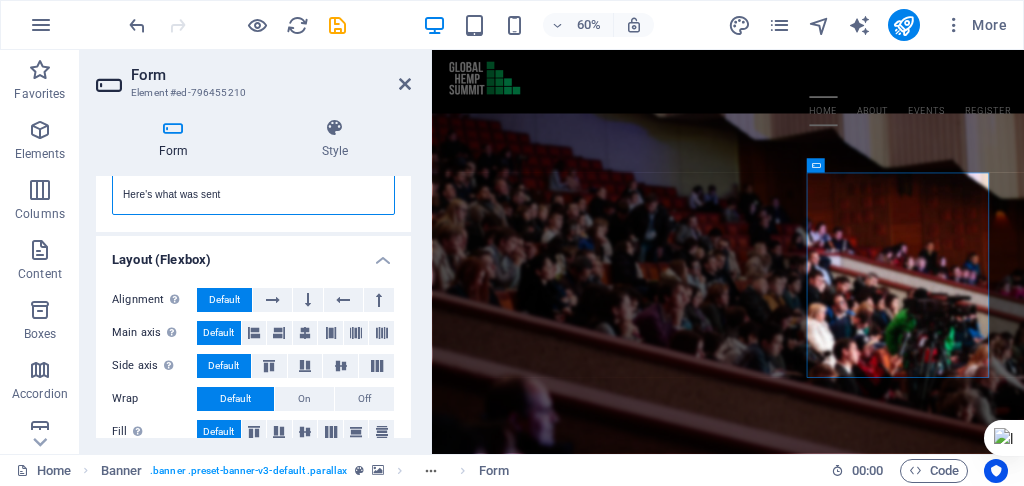 scroll, scrollTop: 853, scrollLeft: 0, axis: vertical 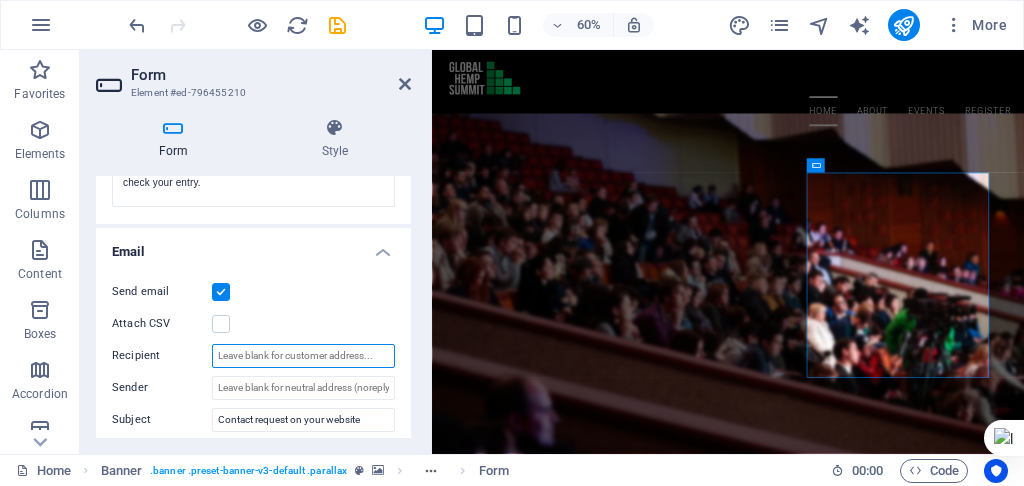 click on "Recipient" at bounding box center [303, 356] 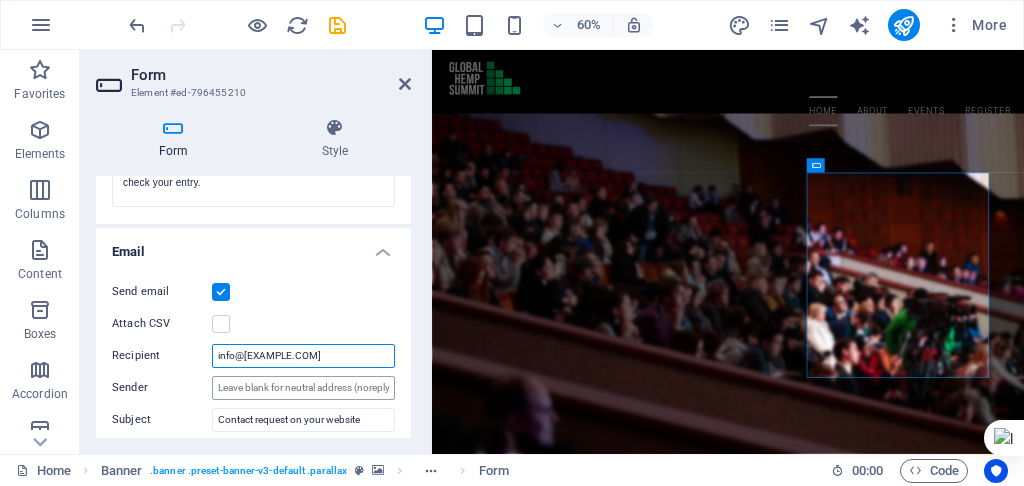 type on "info@globalhempsummit.au" 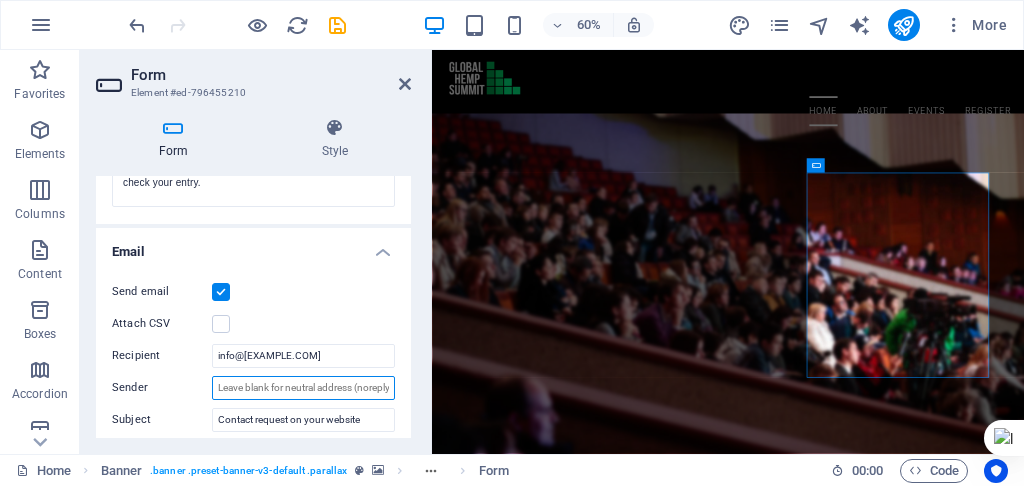 click on "Sender" at bounding box center [303, 388] 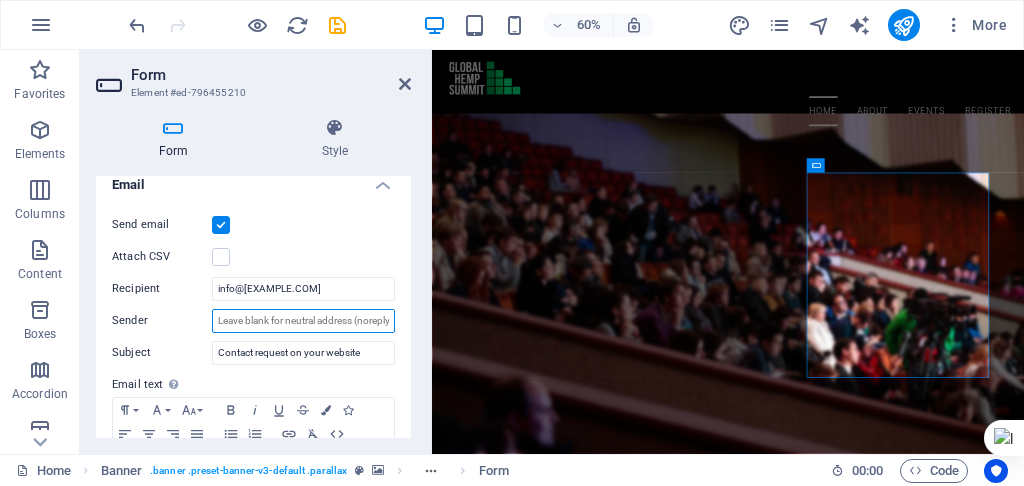 scroll, scrollTop: 529, scrollLeft: 0, axis: vertical 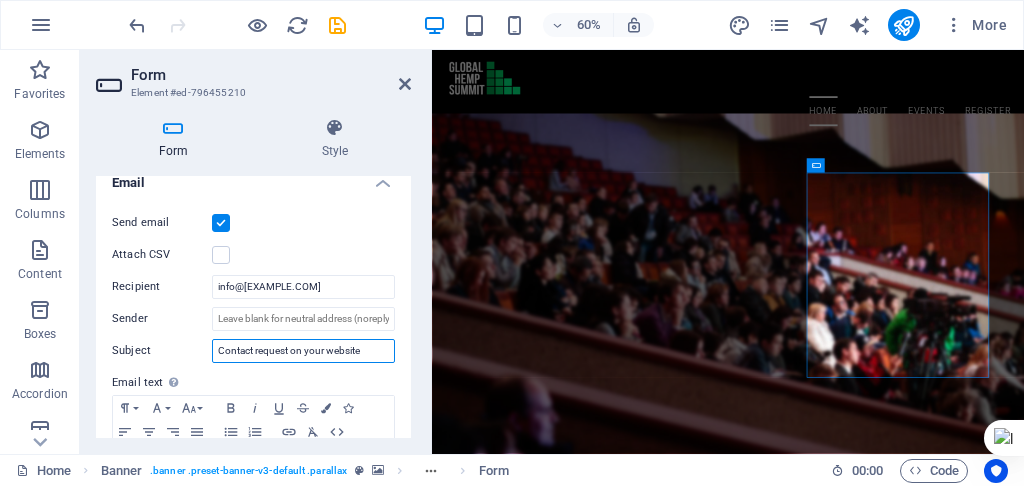click on "Contact request on your website" at bounding box center (303, 351) 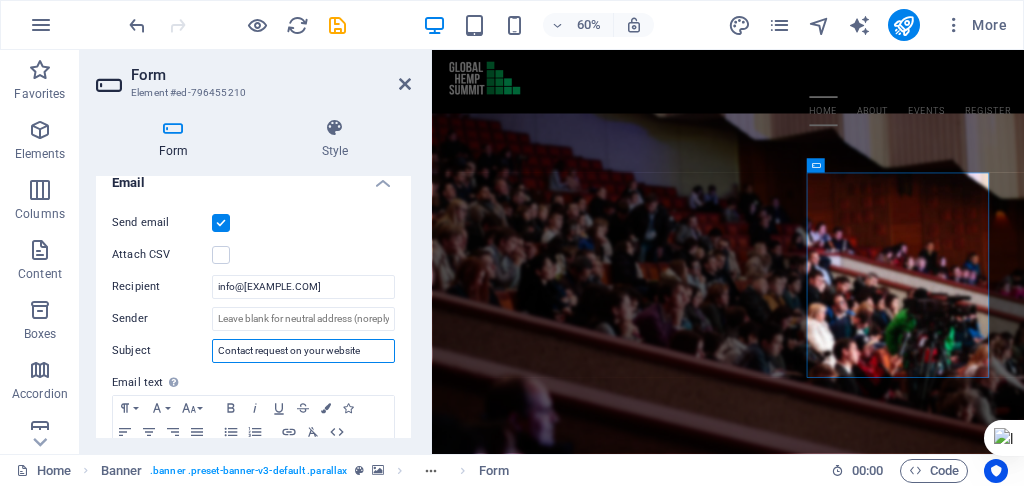 click on "Contact request on your website" at bounding box center (303, 351) 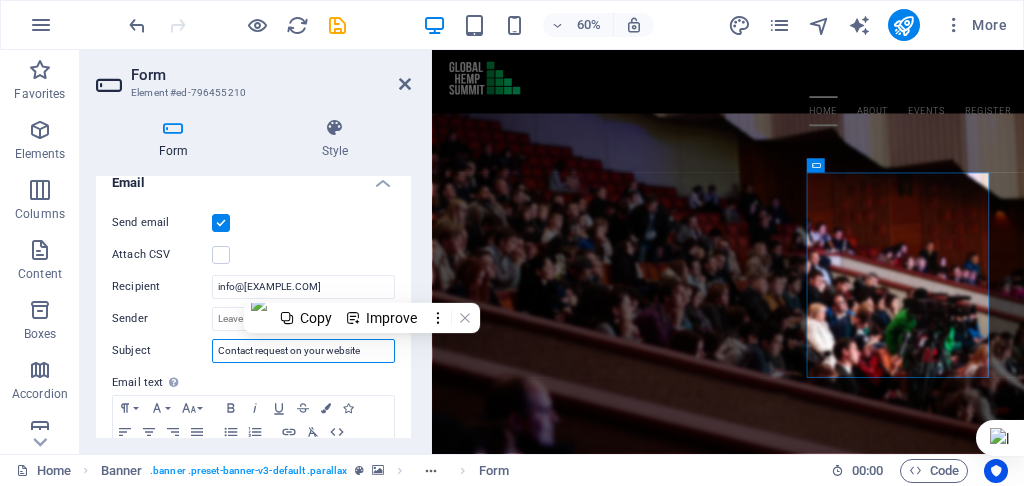 click on "Contact request on your website" at bounding box center (303, 351) 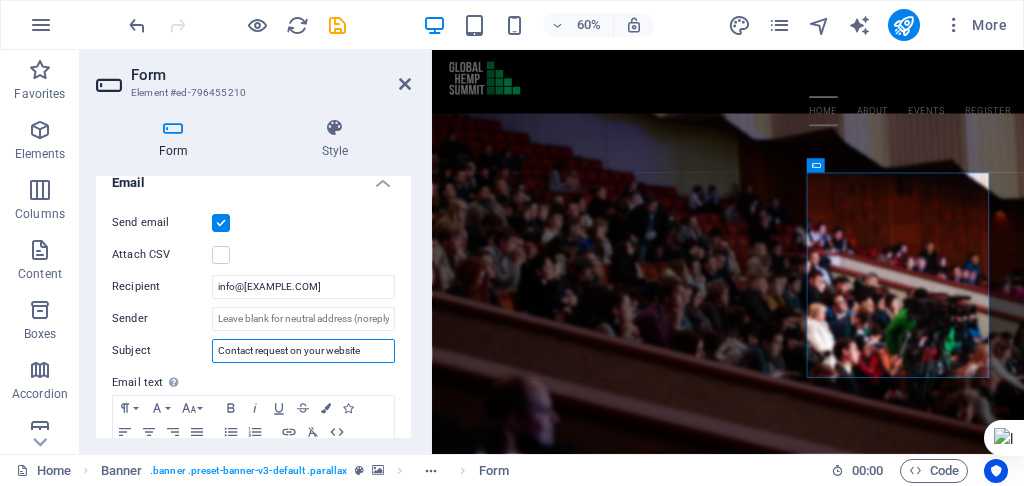 drag, startPoint x: 249, startPoint y: 346, endPoint x: 194, endPoint y: 348, distance: 55.03635 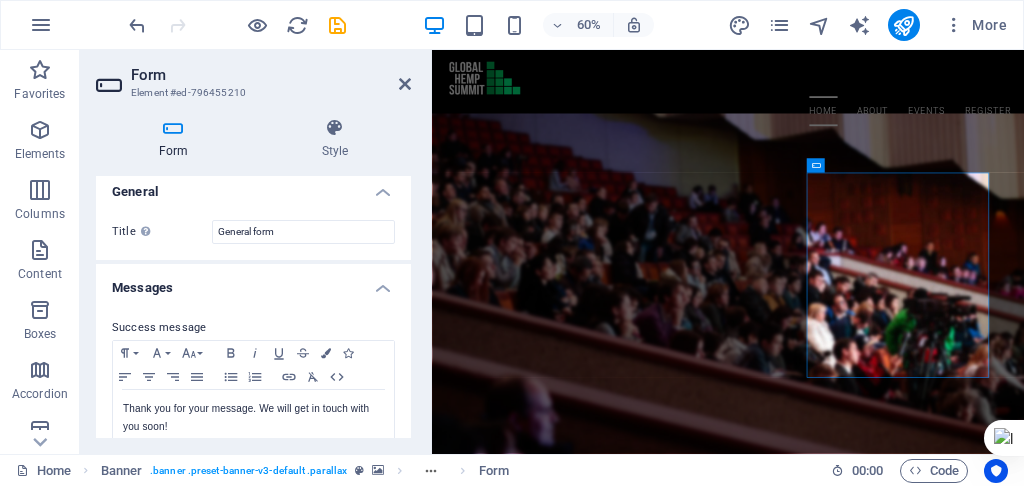 scroll, scrollTop: 0, scrollLeft: 0, axis: both 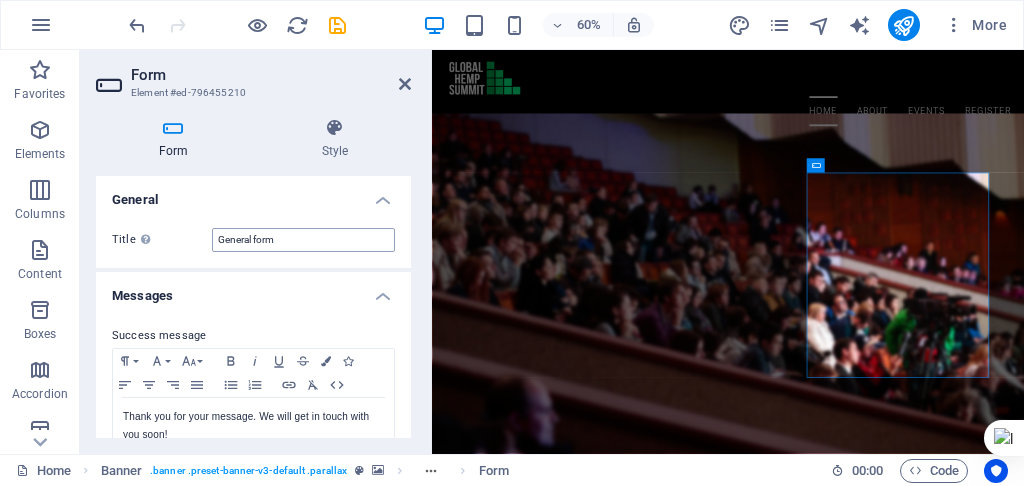 type on "Register request on your website" 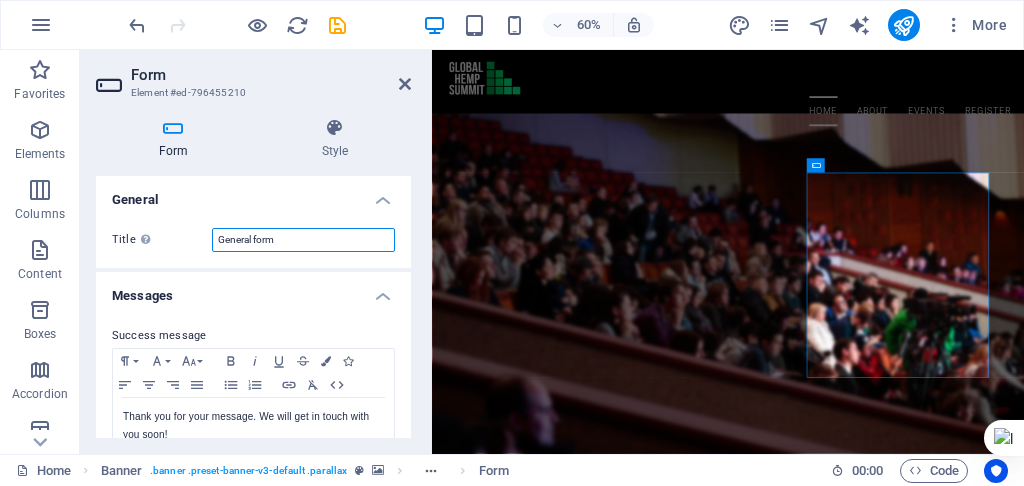 drag, startPoint x: 304, startPoint y: 243, endPoint x: 178, endPoint y: 214, distance: 129.29424 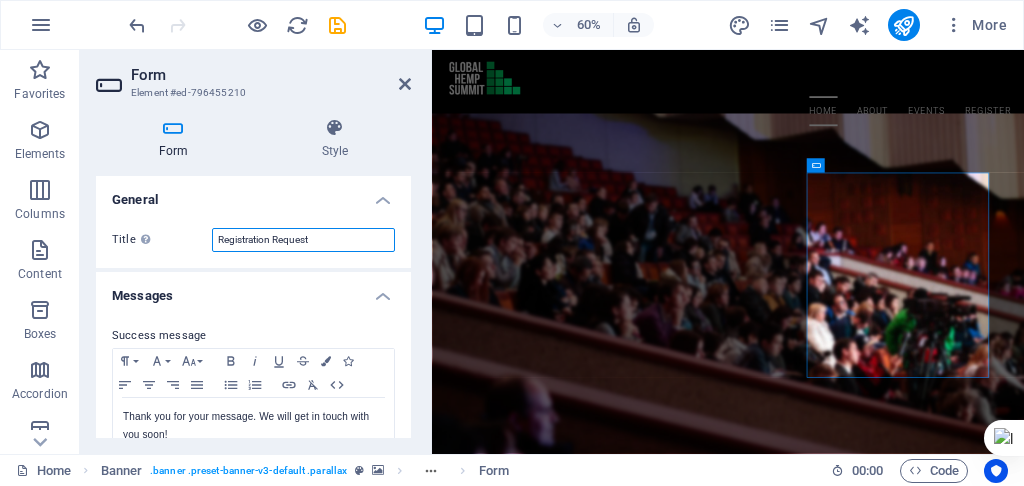 type on "Registration Request" 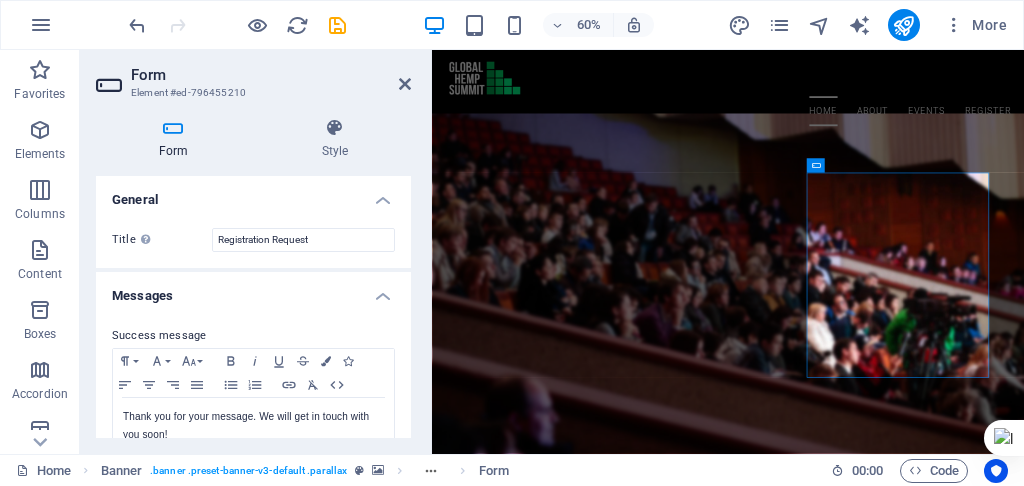 drag, startPoint x: 407, startPoint y: 220, endPoint x: 406, endPoint y: 238, distance: 18.027756 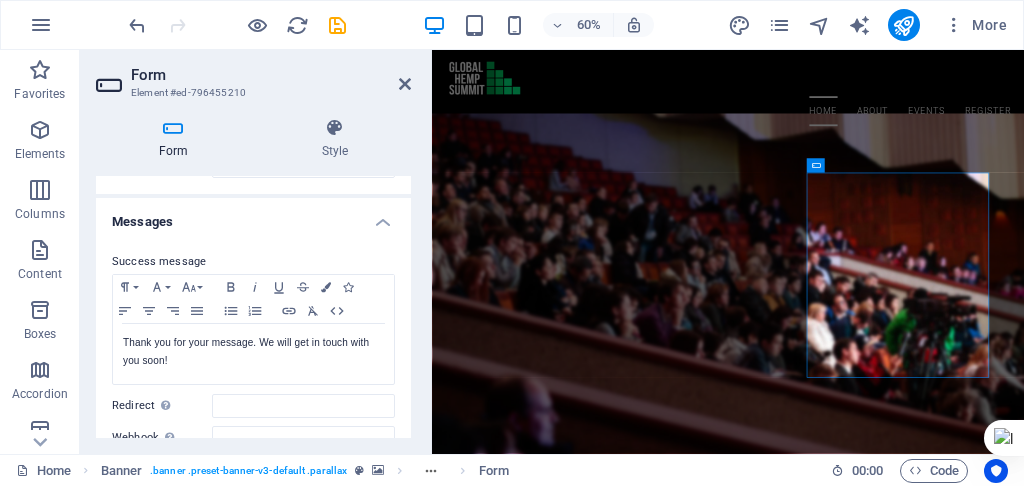 scroll, scrollTop: 0, scrollLeft: 0, axis: both 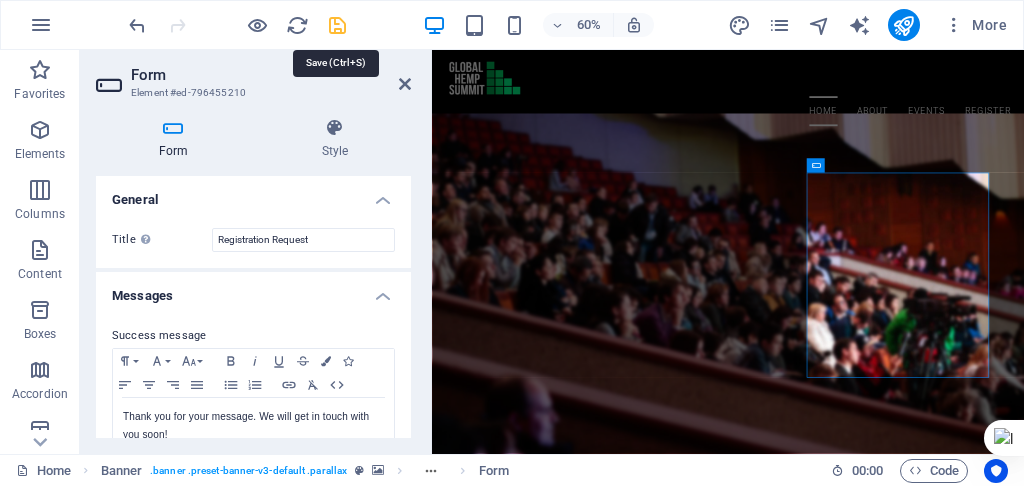 click at bounding box center (337, 25) 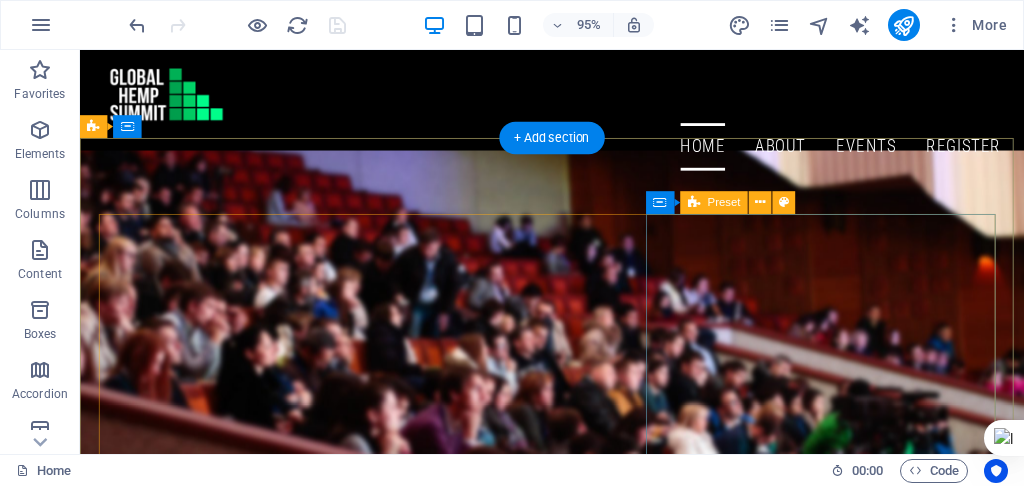 click on "Register Now Full Name : Mobile: Email:   I have read and understand the privacy policy. Unreadable? Load new Sign up" at bounding box center [577, 1292] 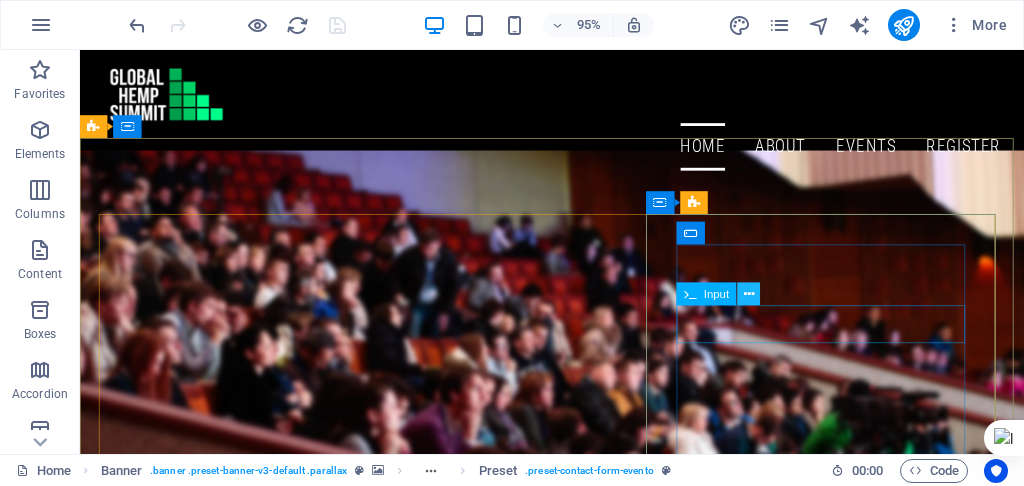 click at bounding box center [749, 294] 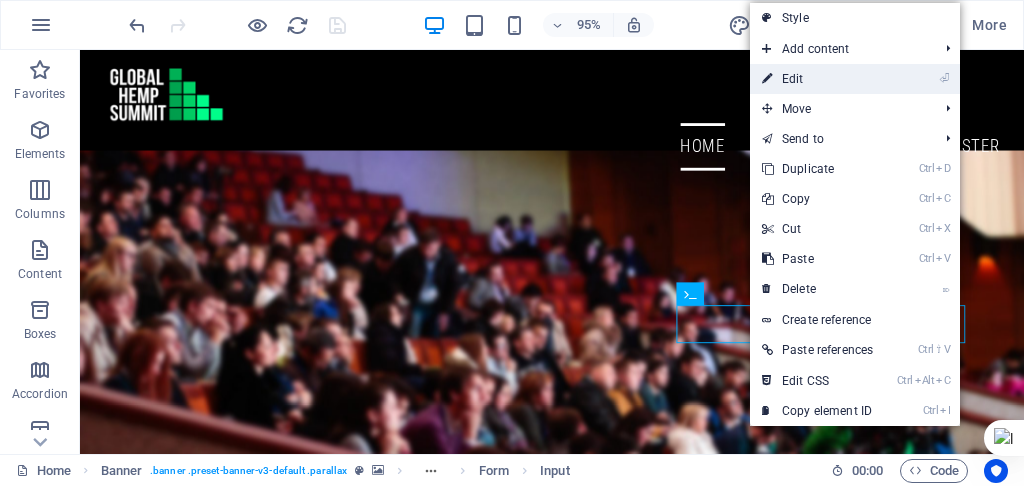 click on "⏎  Edit" at bounding box center [817, 79] 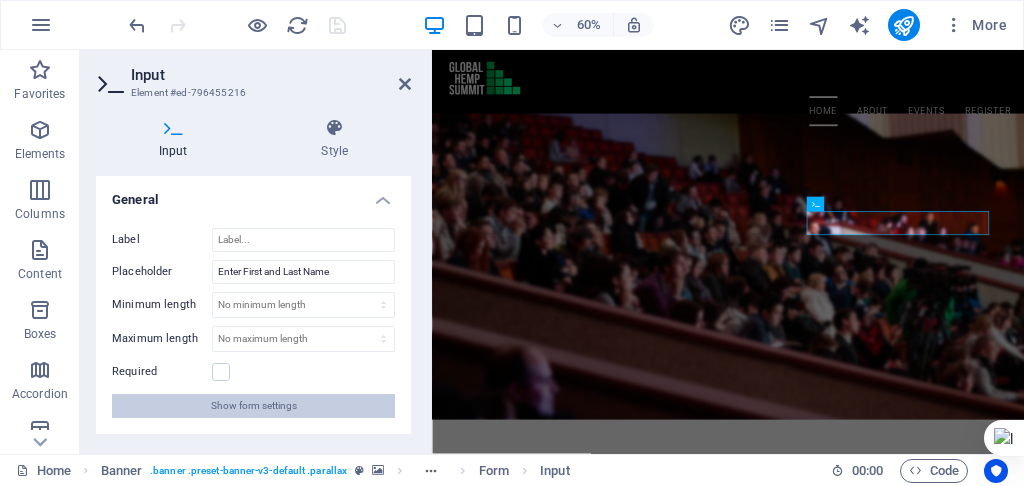click on "Show form settings" at bounding box center (254, 406) 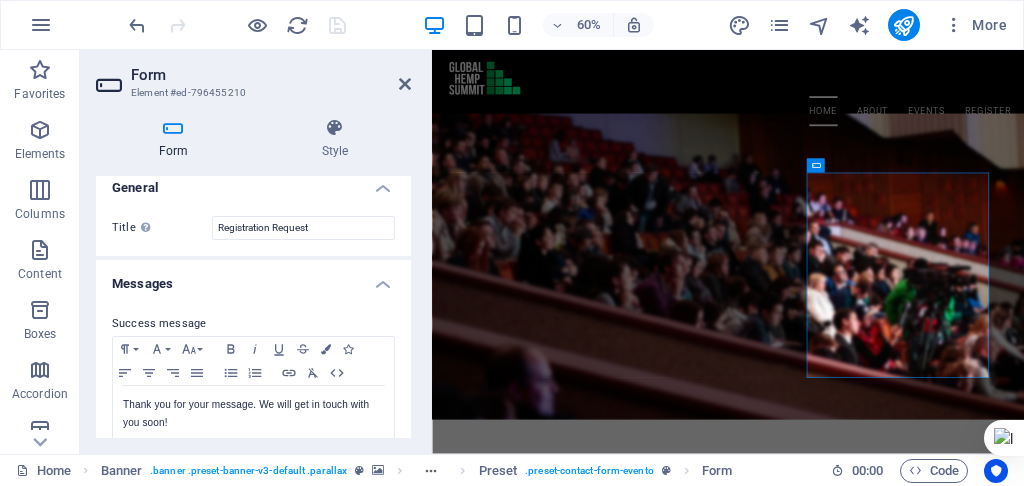 scroll, scrollTop: 0, scrollLeft: 0, axis: both 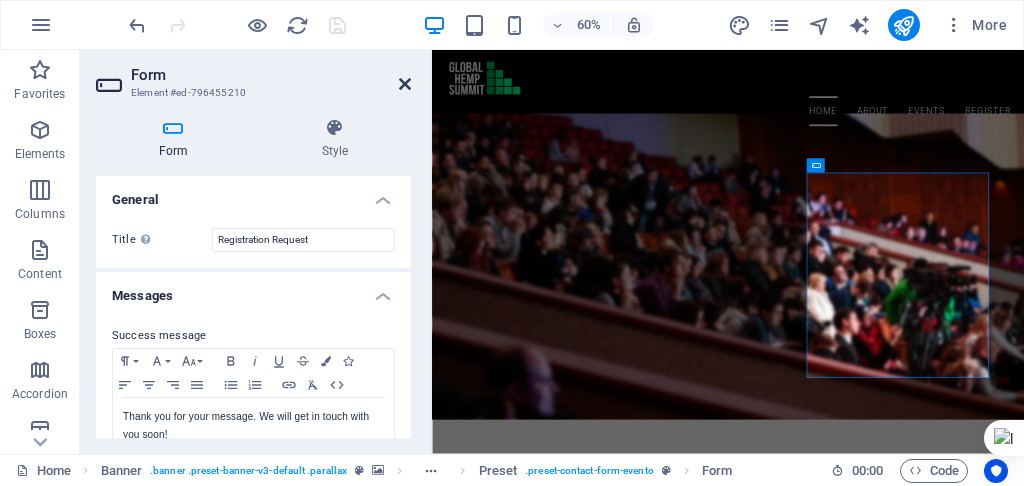 click at bounding box center [405, 84] 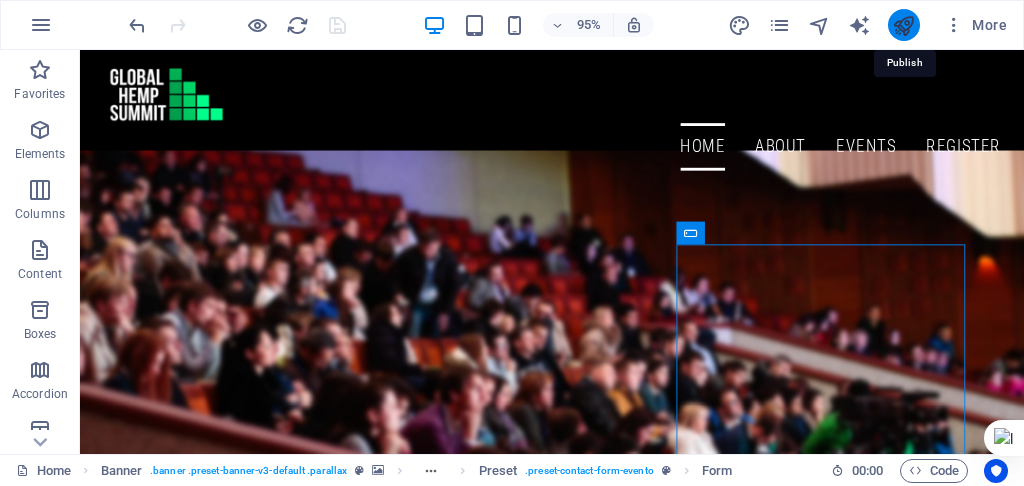 click at bounding box center [903, 25] 